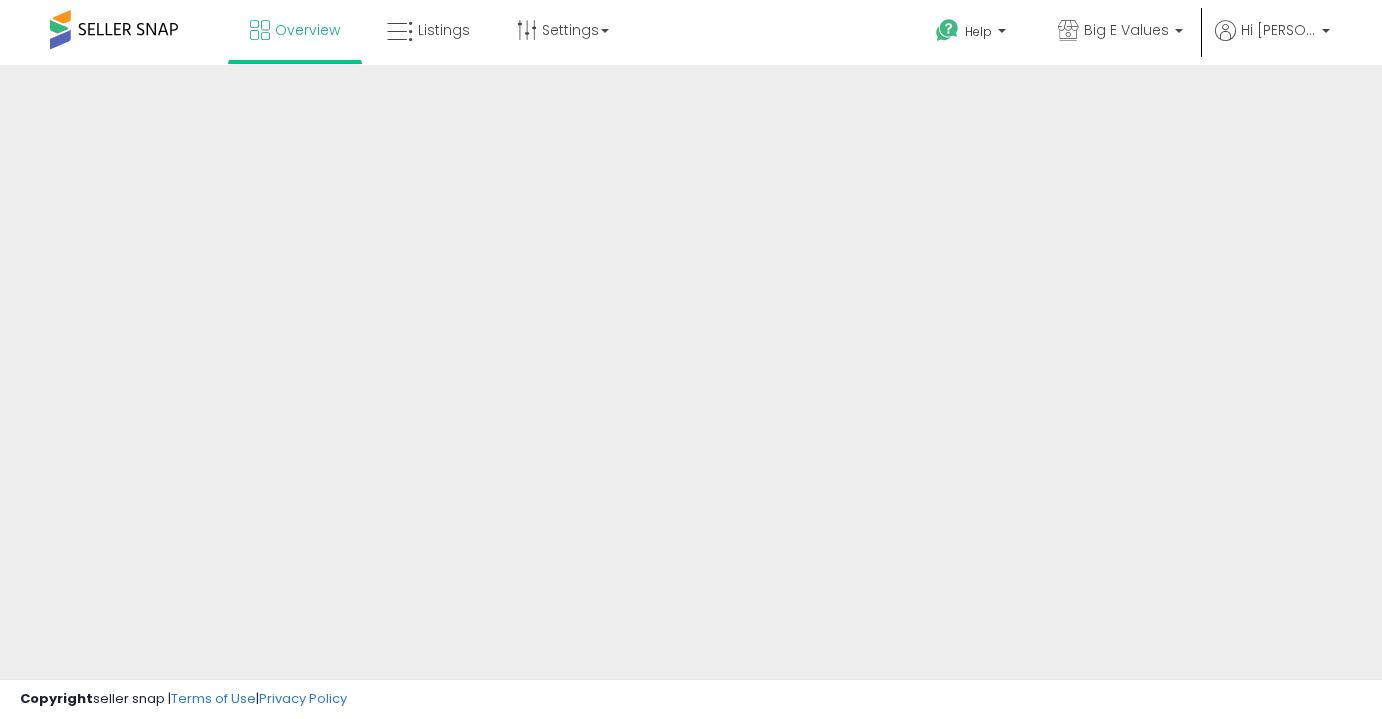 scroll, scrollTop: 0, scrollLeft: 0, axis: both 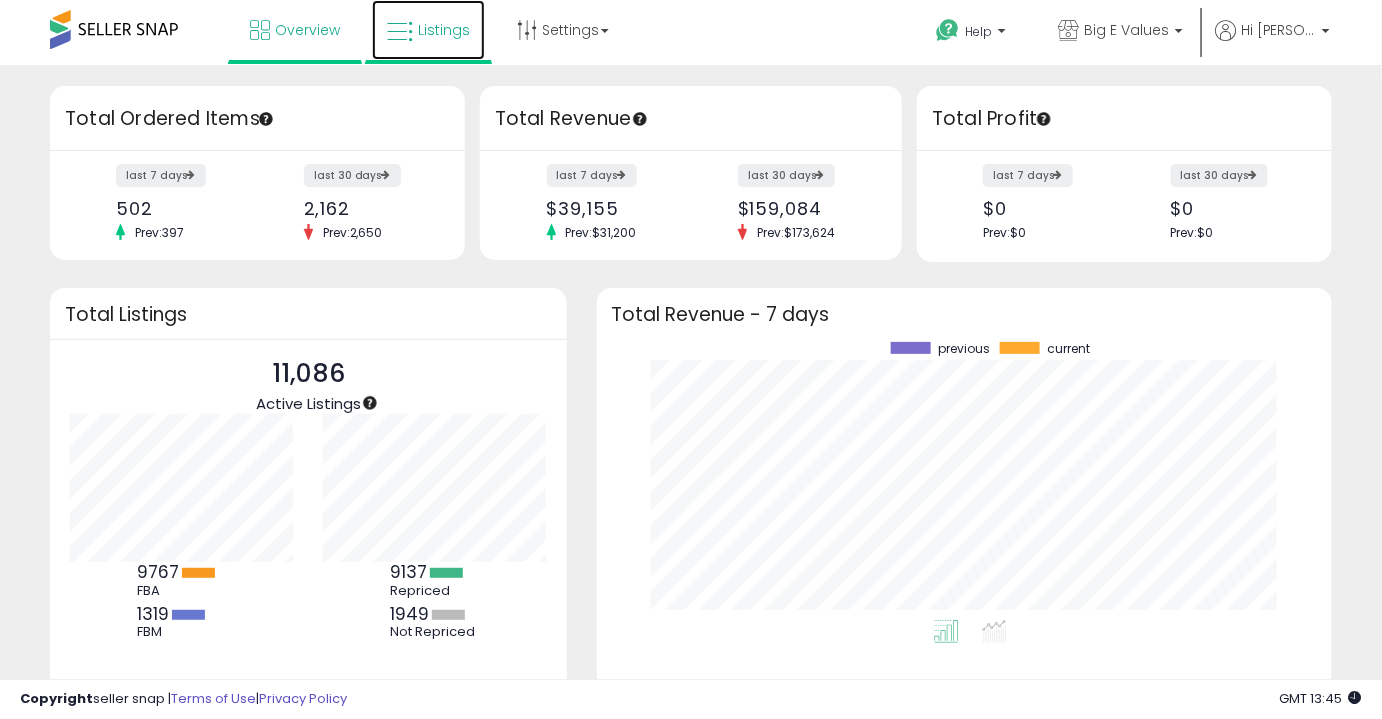 click on "Listings" at bounding box center [428, 30] 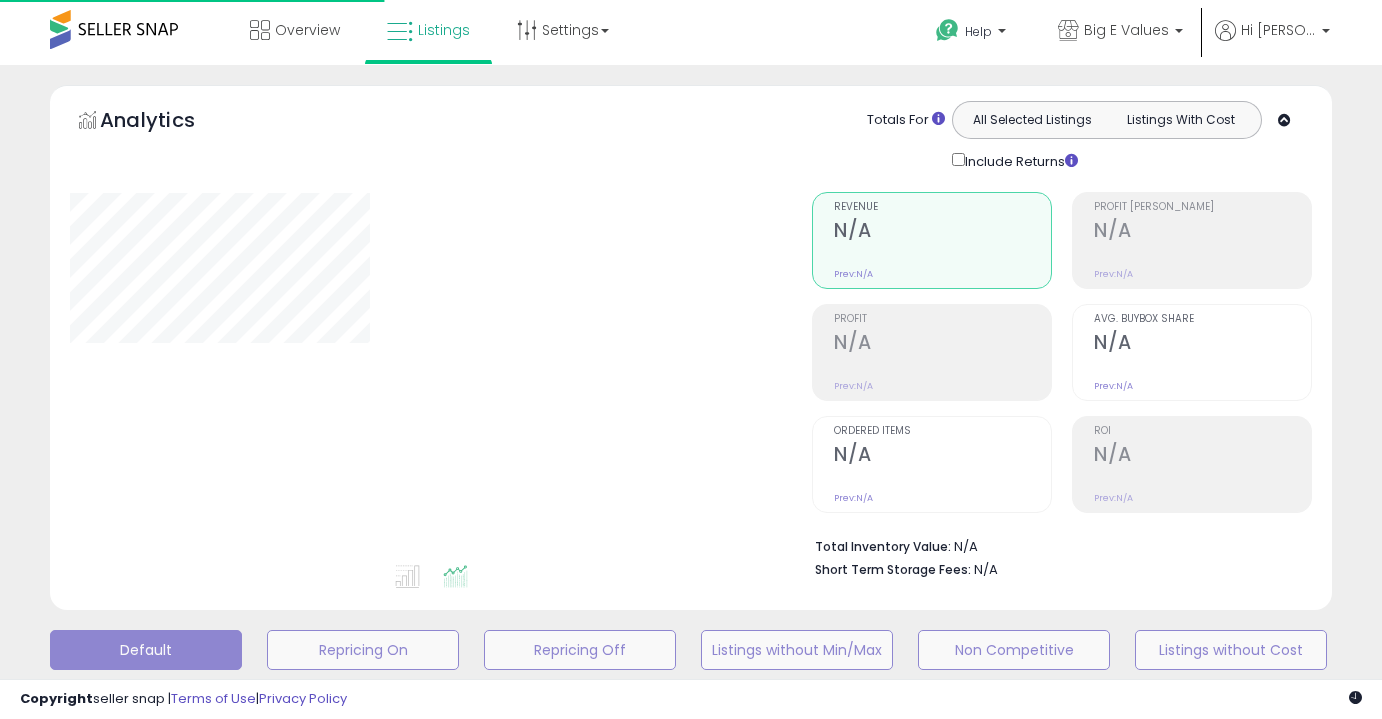 scroll, scrollTop: 0, scrollLeft: 0, axis: both 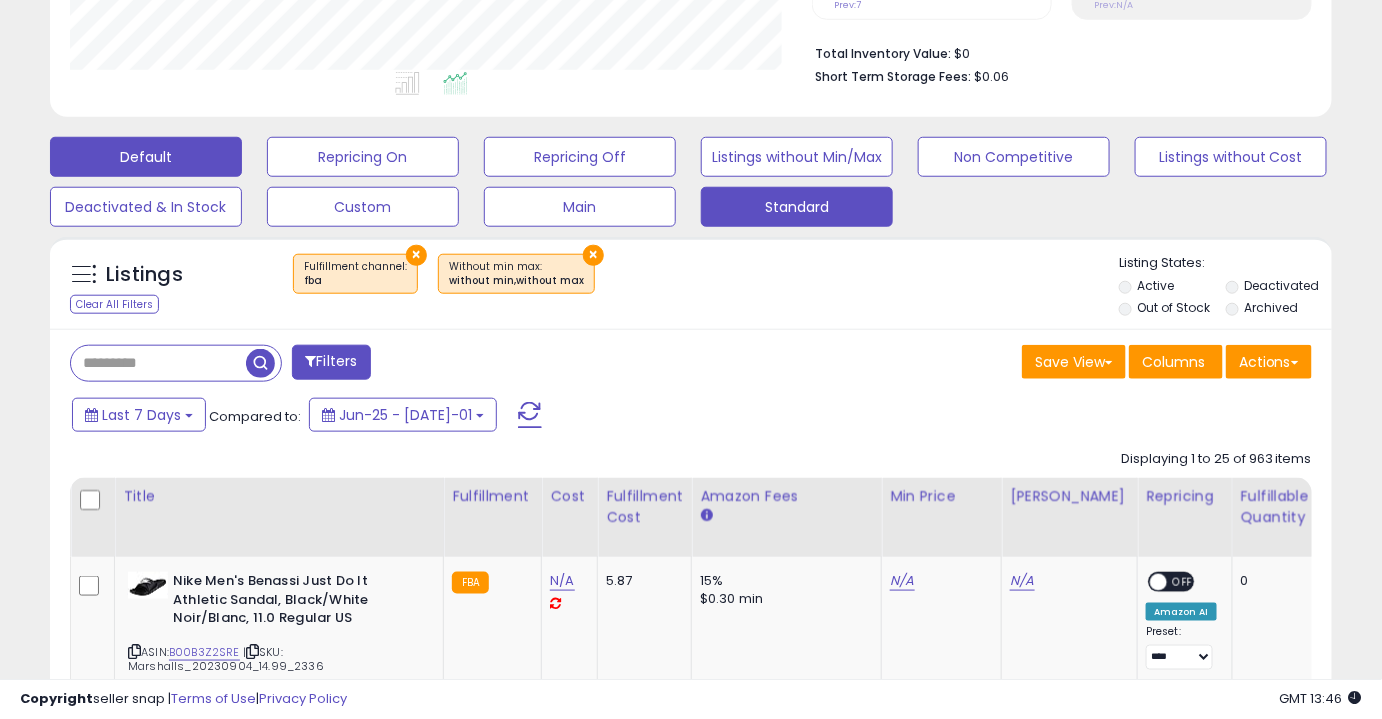 click on "Standard" at bounding box center [363, 157] 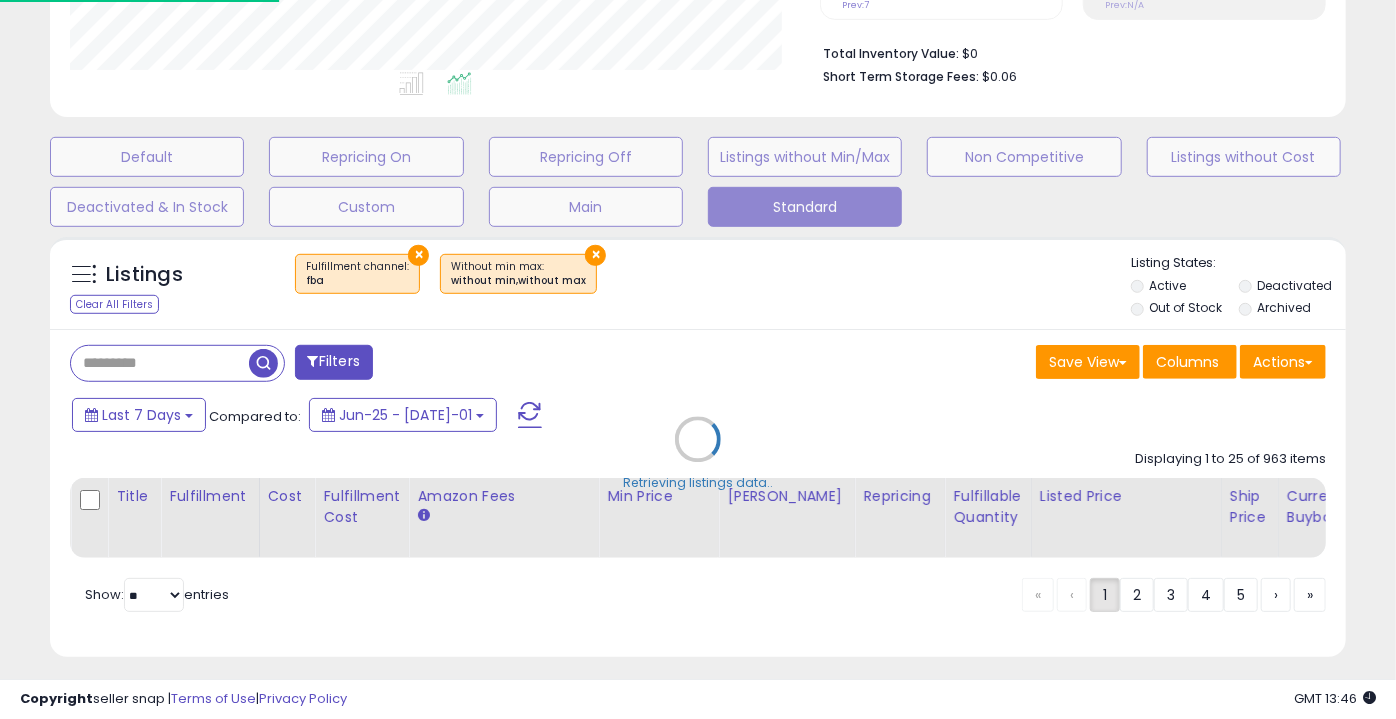 scroll, scrollTop: 999589, scrollLeft: 999249, axis: both 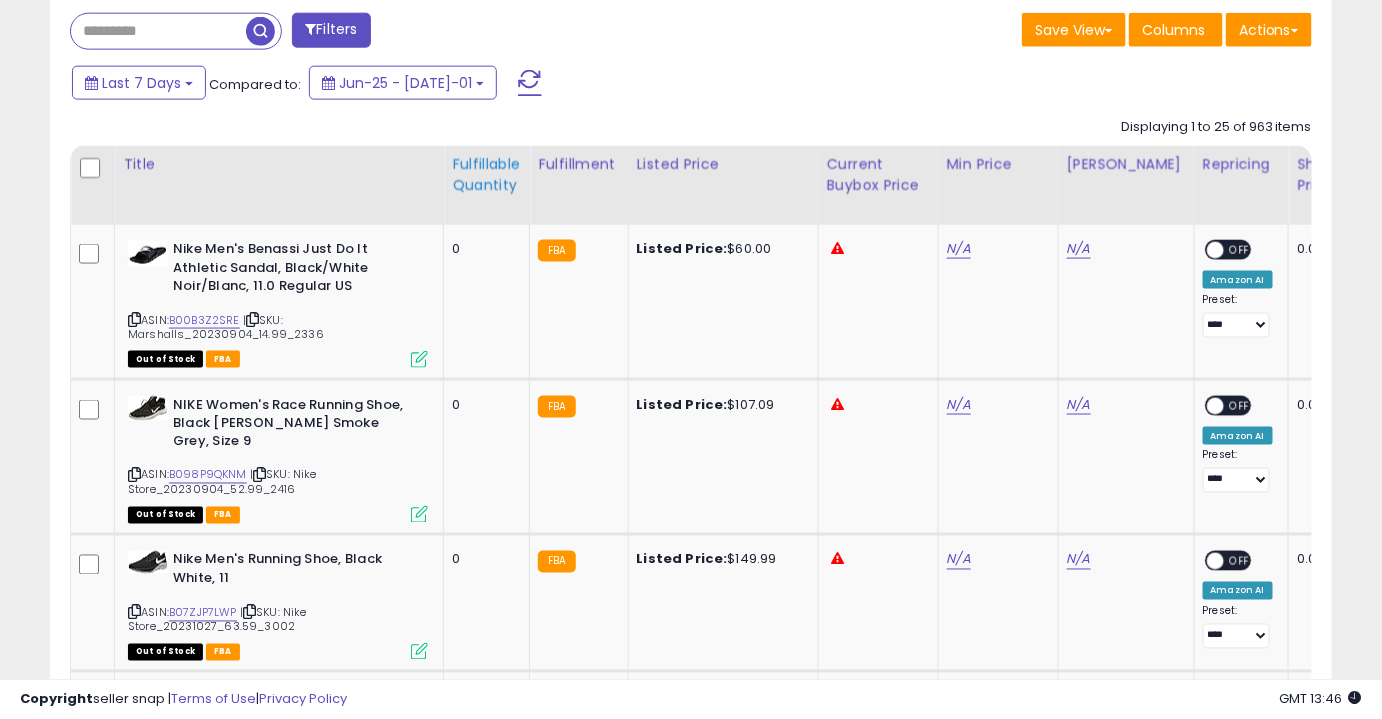 click on "Fulfillable Quantity" at bounding box center (486, 175) 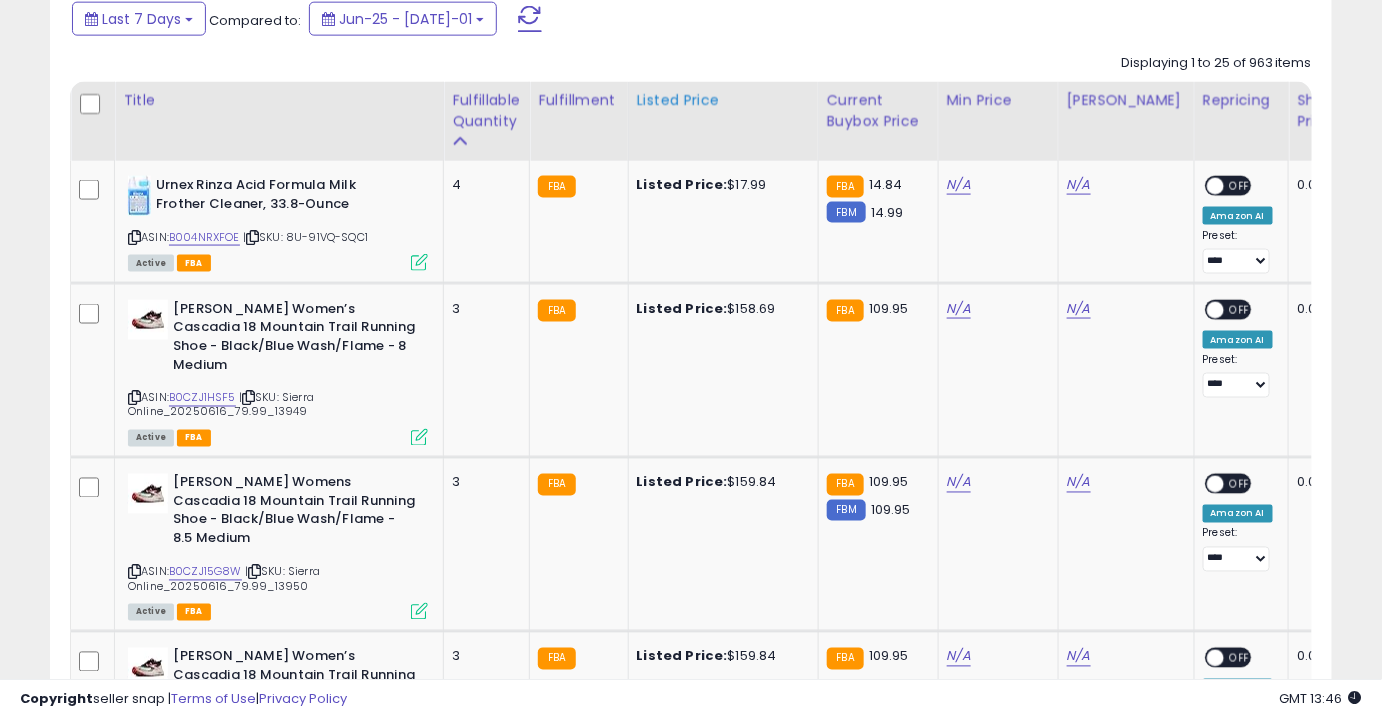 scroll, scrollTop: 890, scrollLeft: 0, axis: vertical 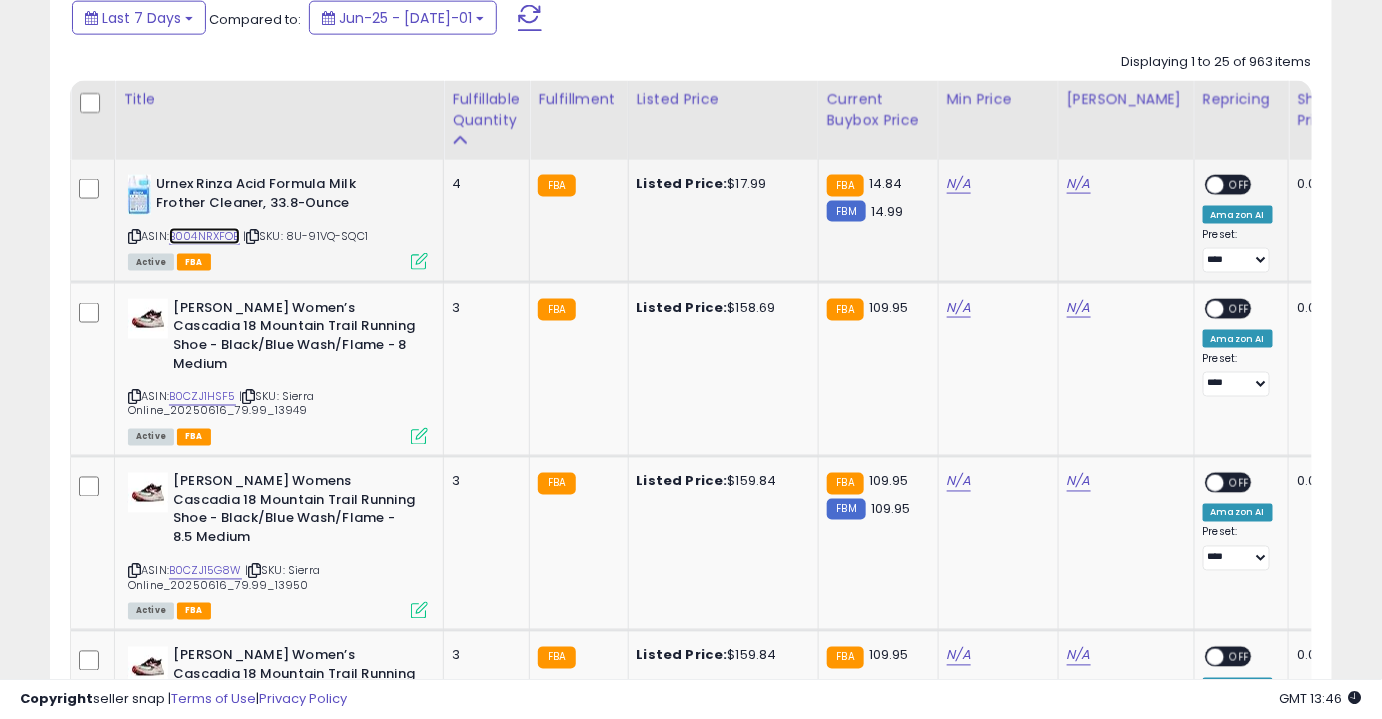 click on "B004NRXFOE" at bounding box center (204, 236) 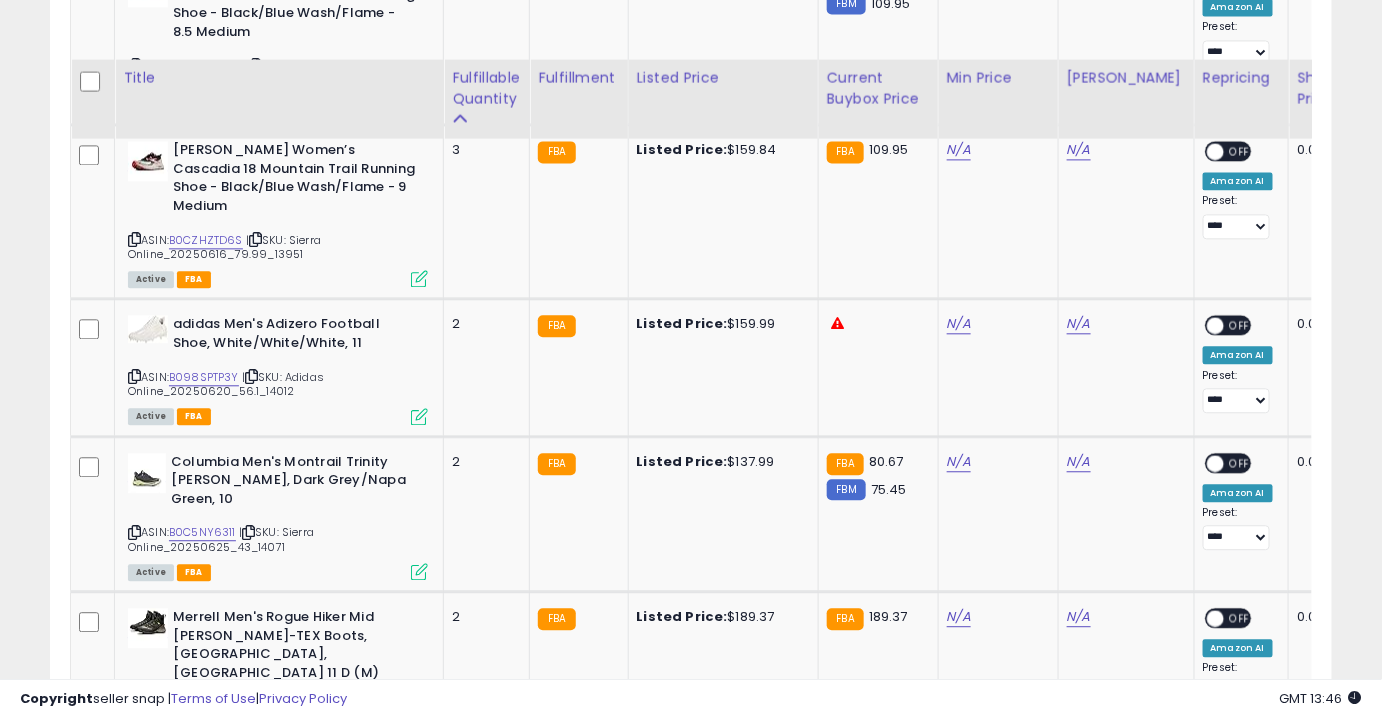 scroll, scrollTop: 1465, scrollLeft: 0, axis: vertical 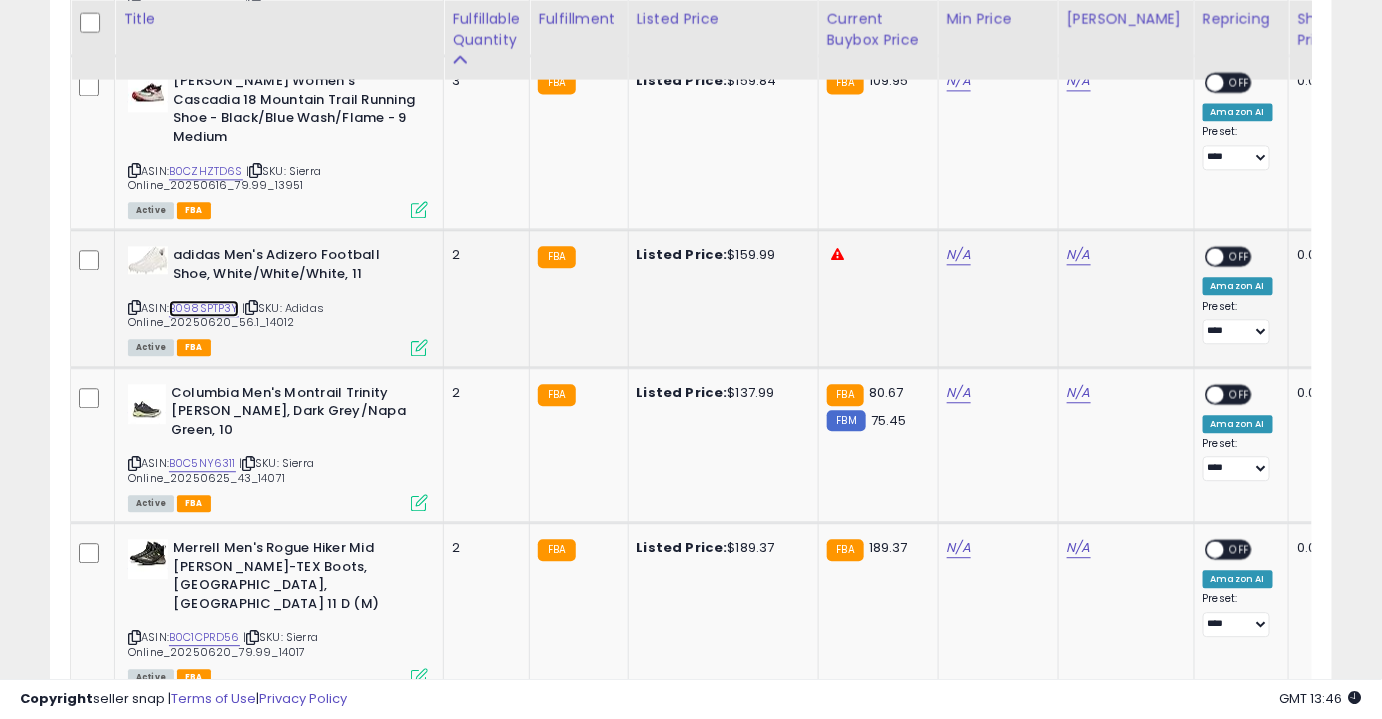 click on "B098SPTP3Y" at bounding box center (204, 308) 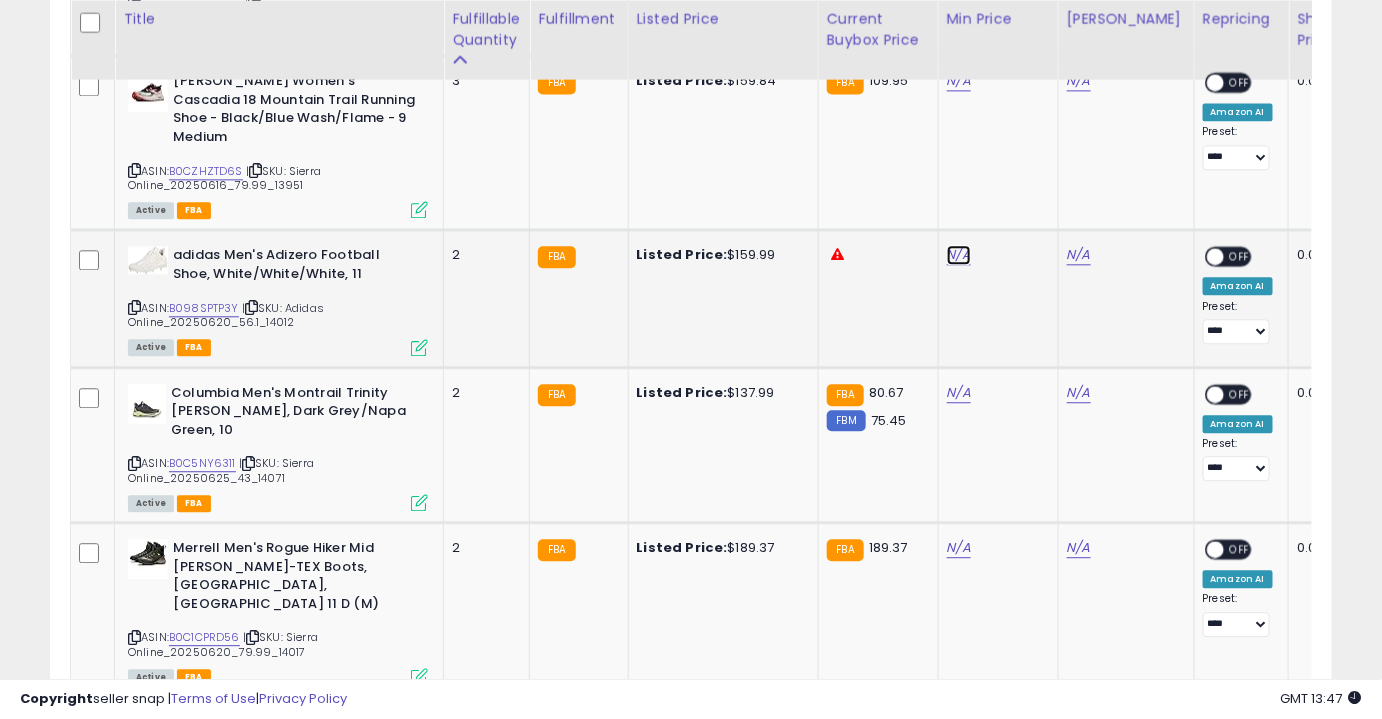 click on "N/A" at bounding box center [959, -391] 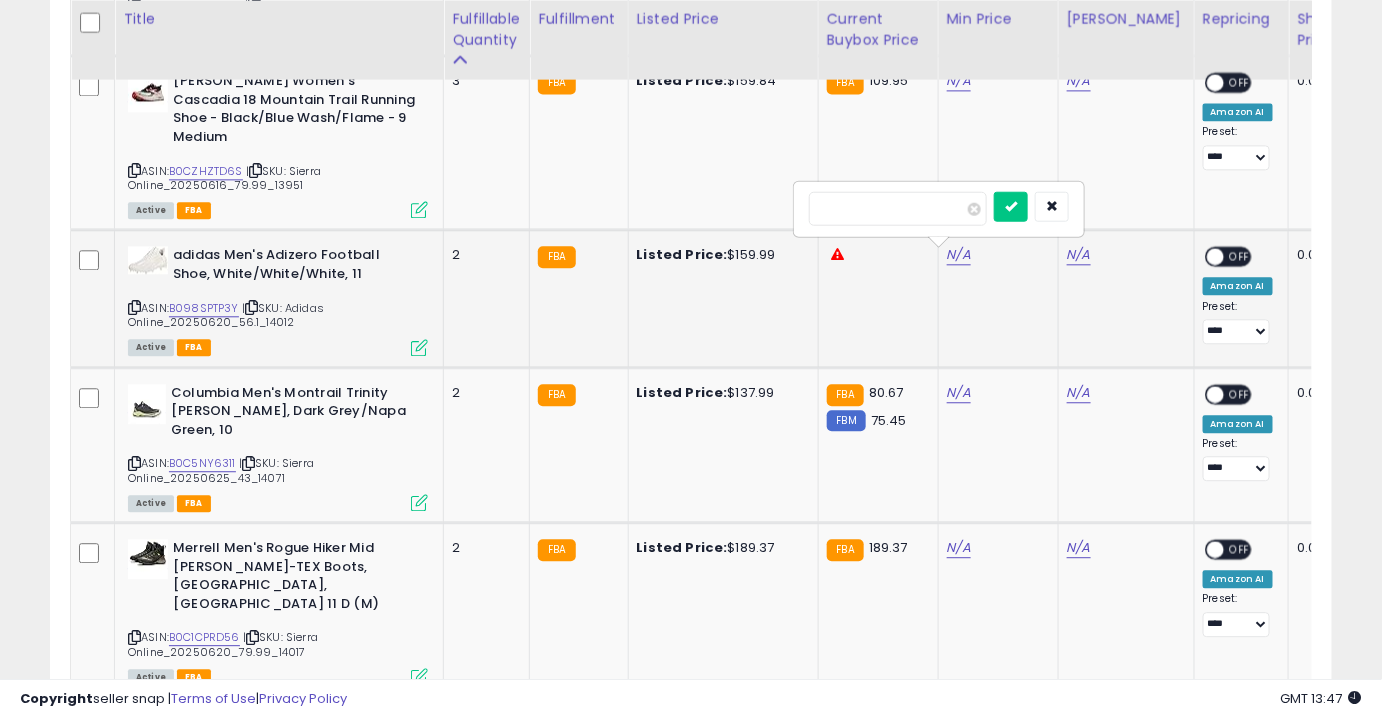 type on "*****" 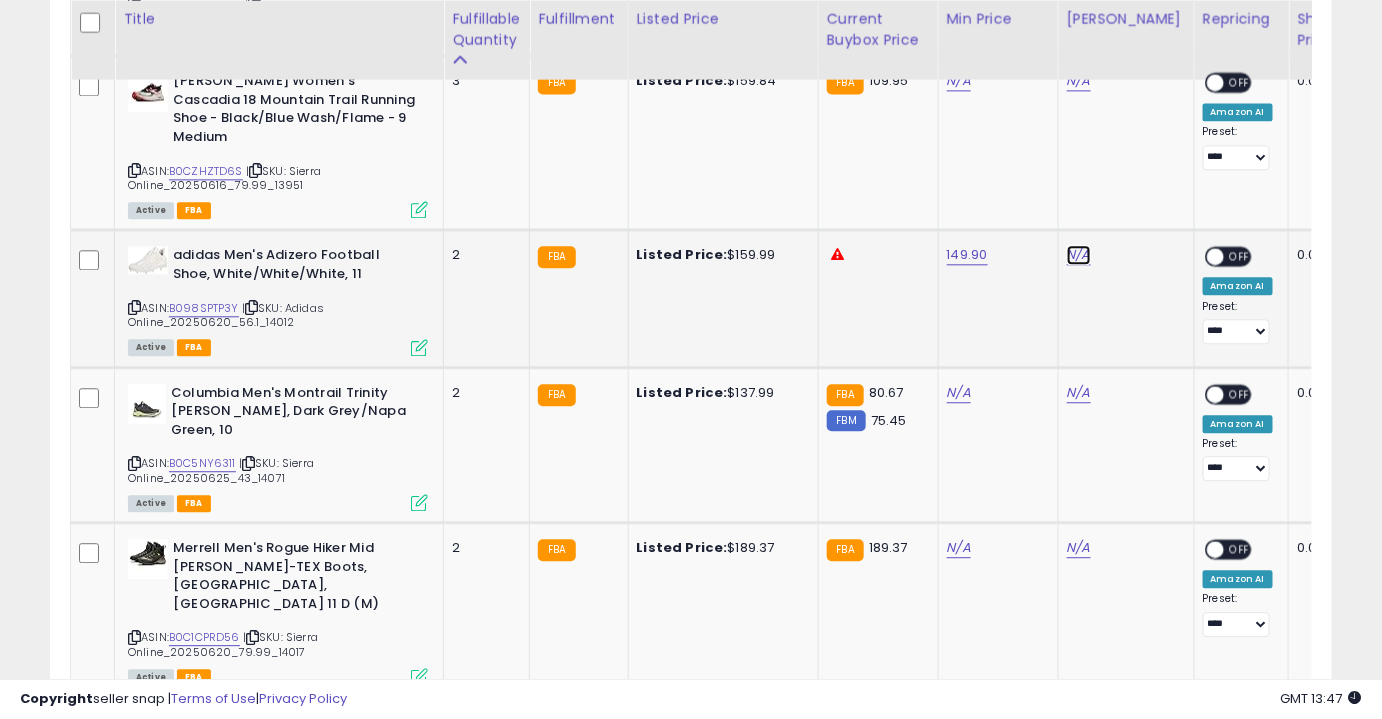 click on "N/A" at bounding box center [1079, -391] 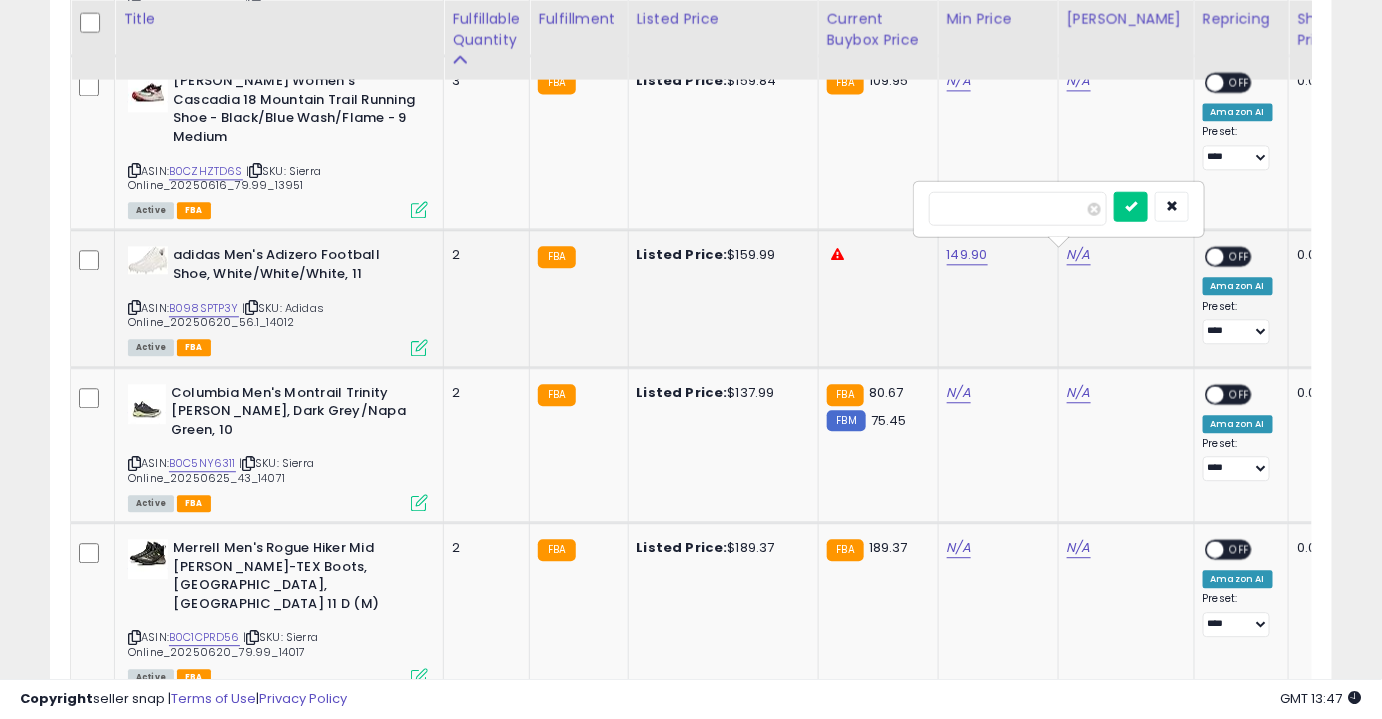 type on "***" 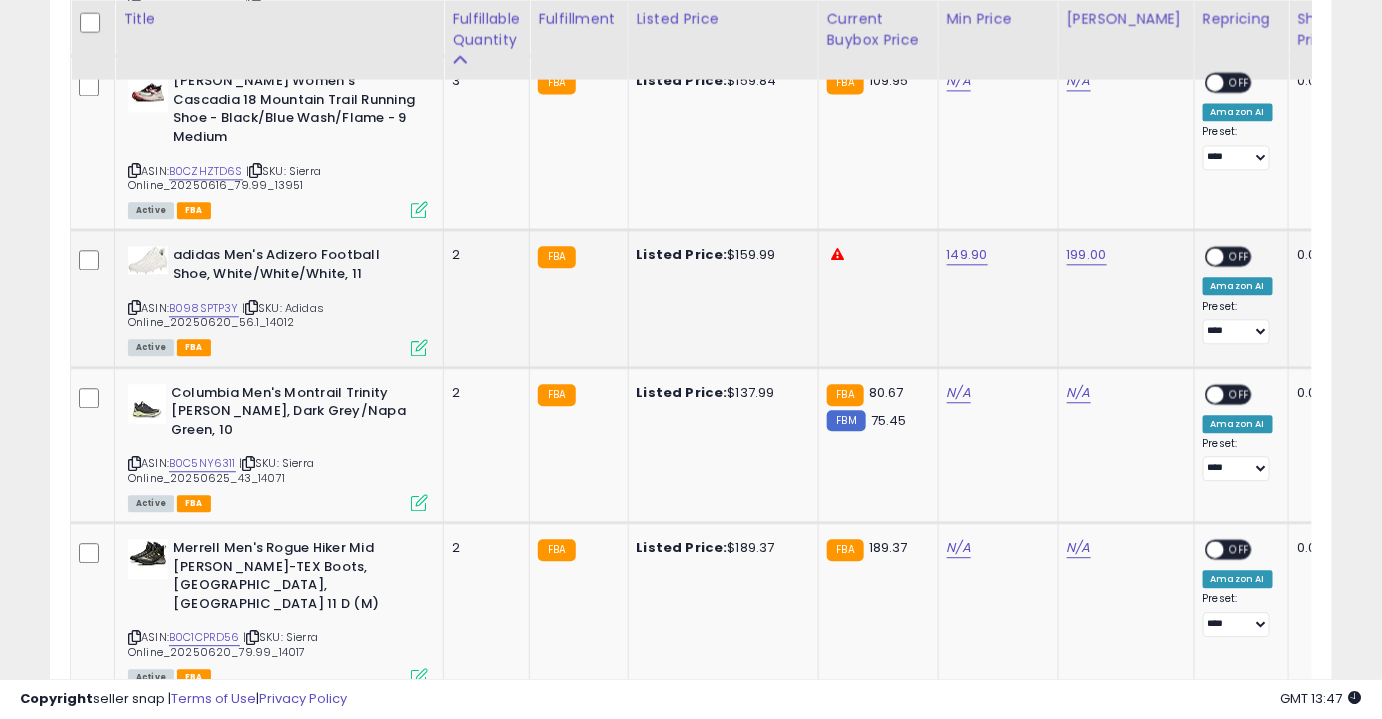click on "OFF" at bounding box center [1240, 256] 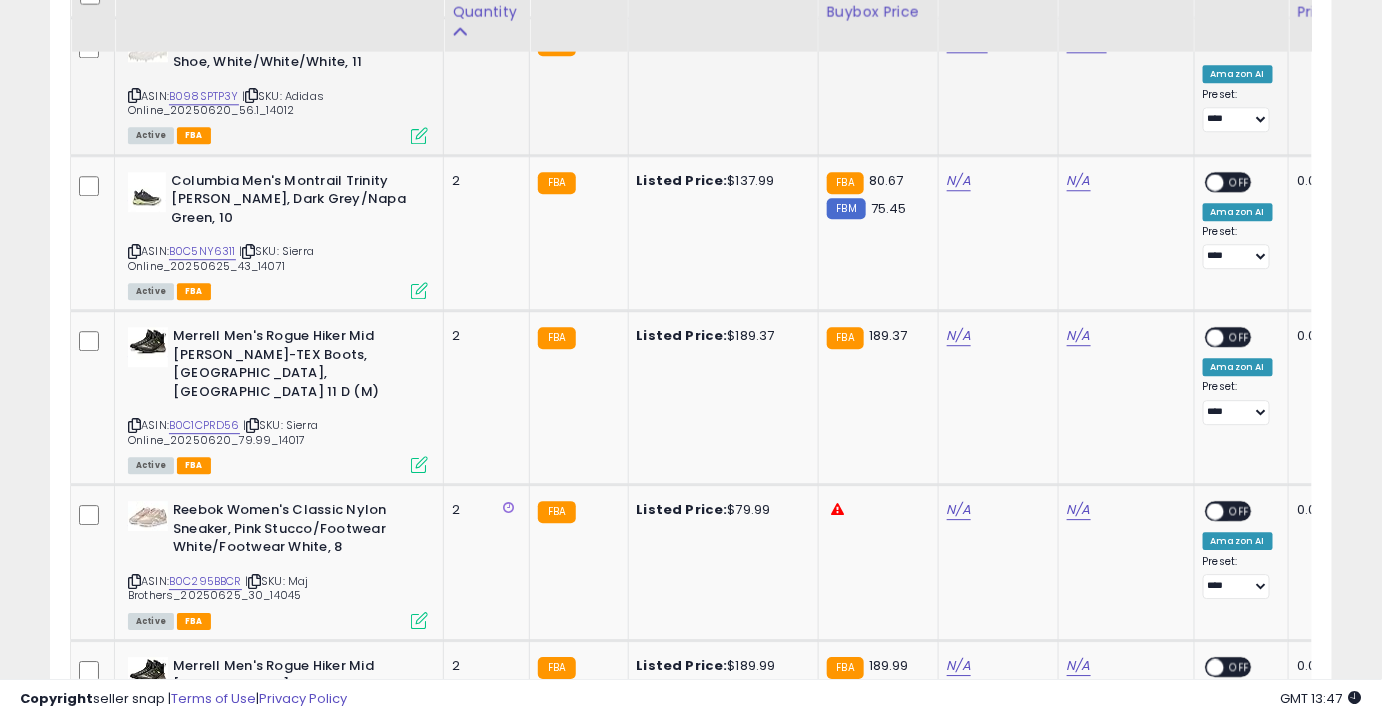 scroll, scrollTop: 1683, scrollLeft: 0, axis: vertical 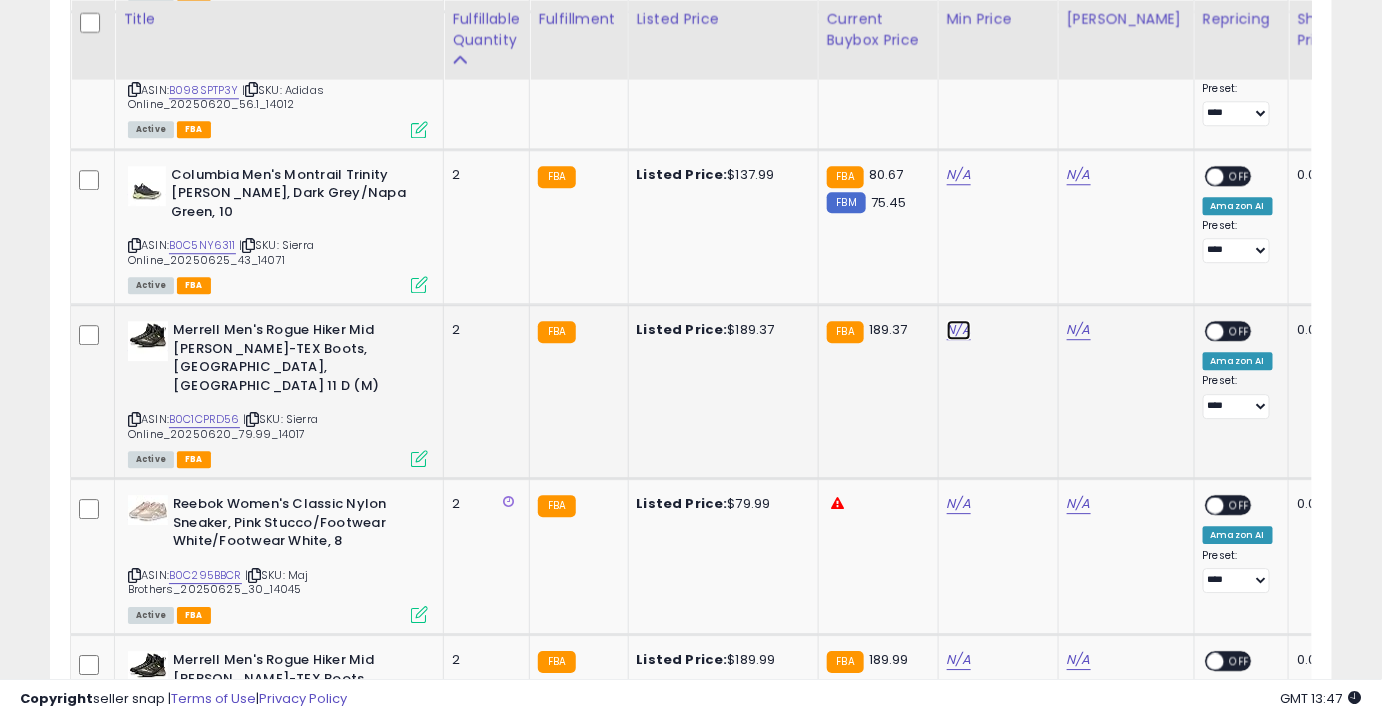 click on "N/A" at bounding box center [959, -609] 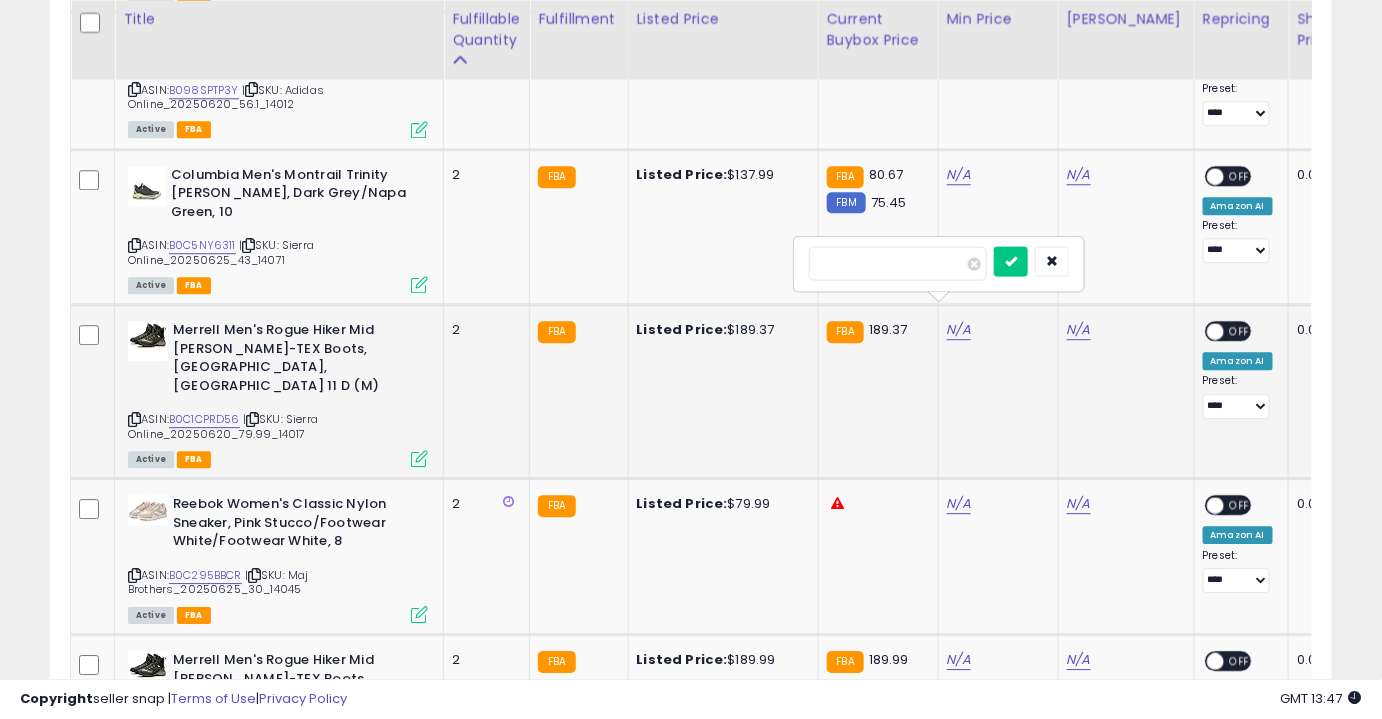 type on "**" 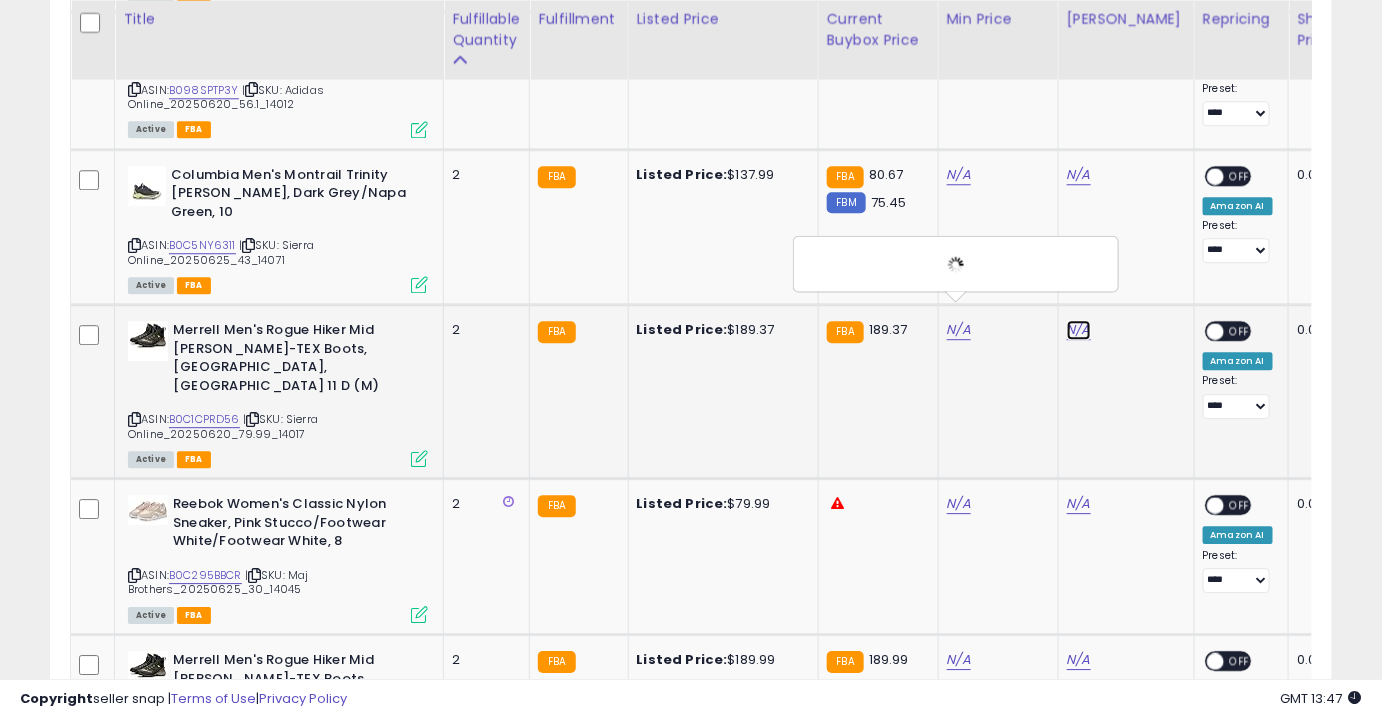 click on "N/A" at bounding box center (1079, -609) 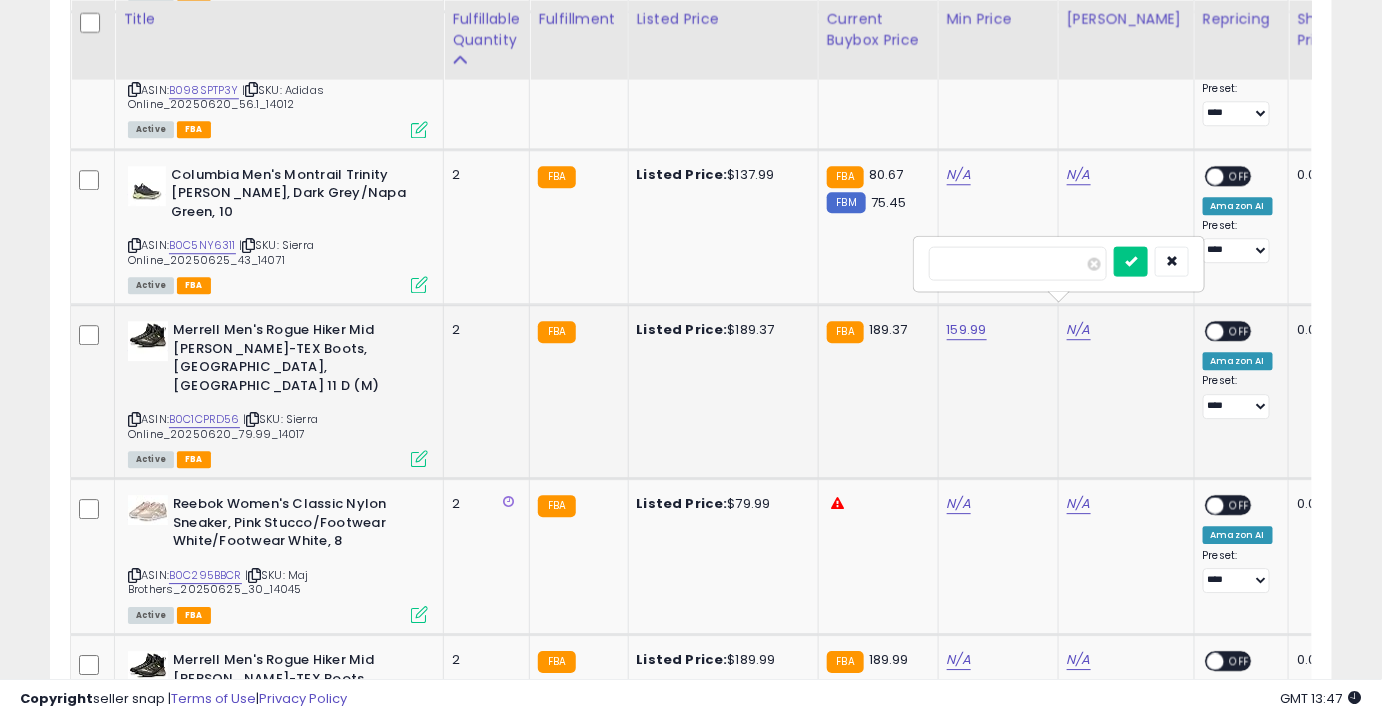 type on "******" 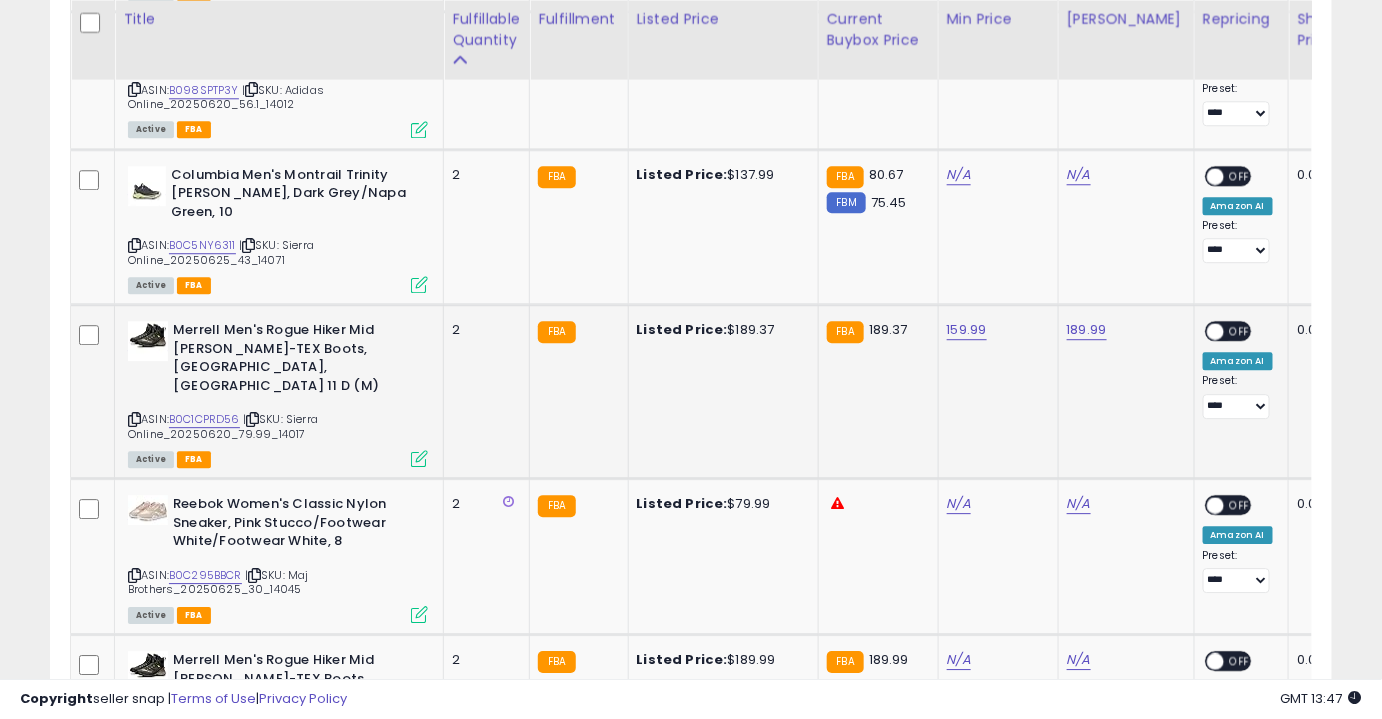 click on "OFF" at bounding box center (1240, 331) 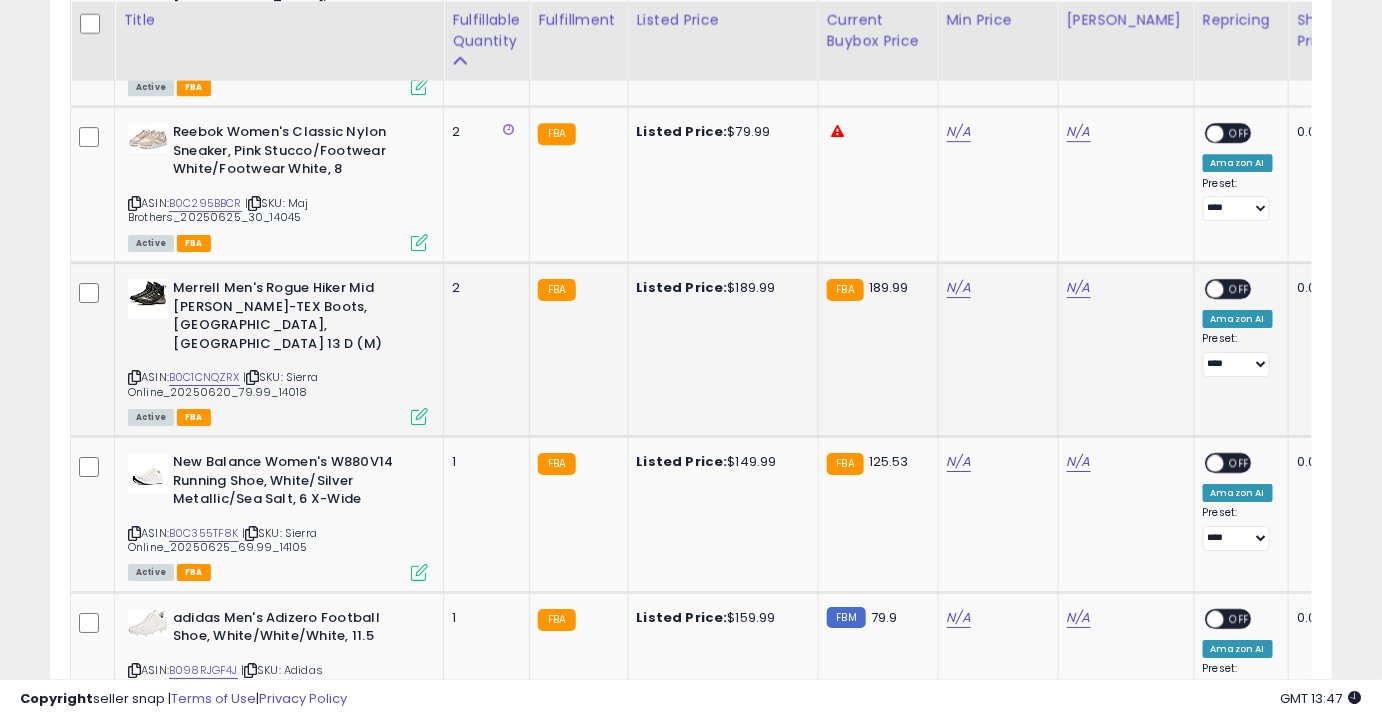 scroll, scrollTop: 2056, scrollLeft: 0, axis: vertical 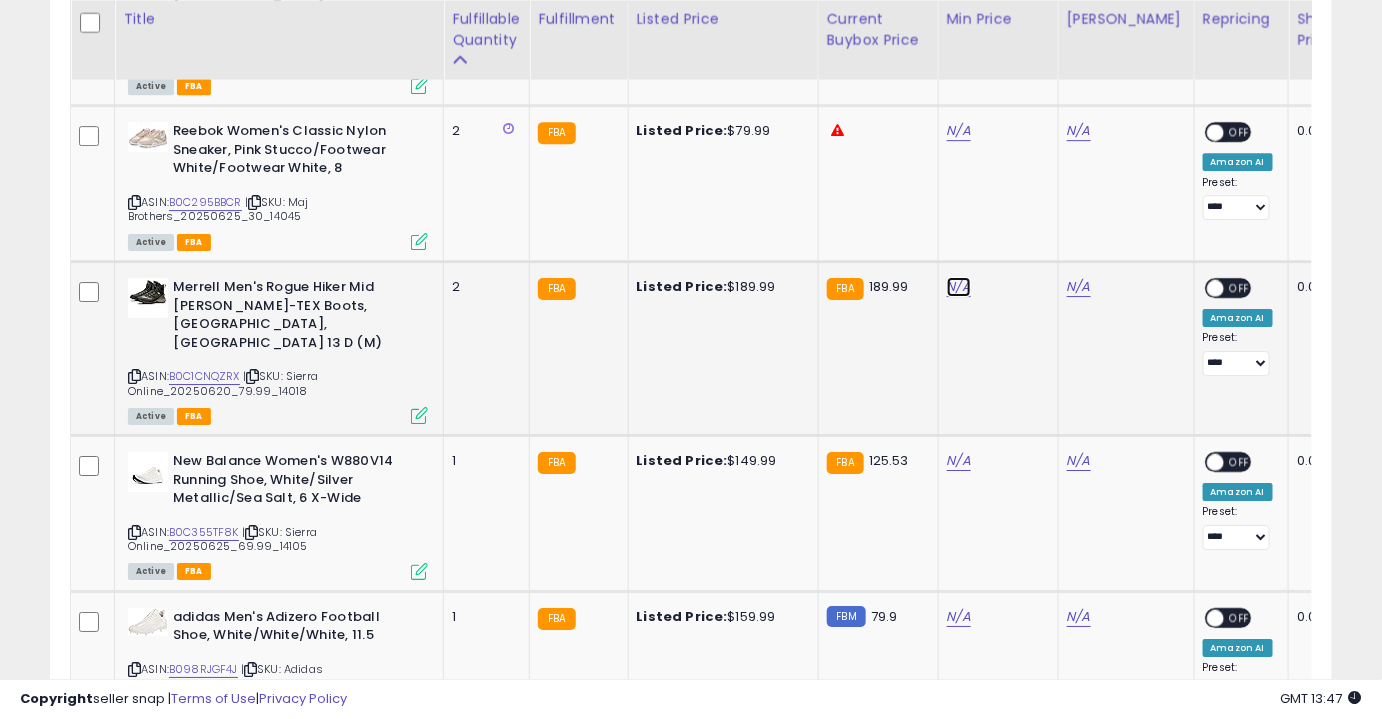 click on "N/A" at bounding box center [959, -982] 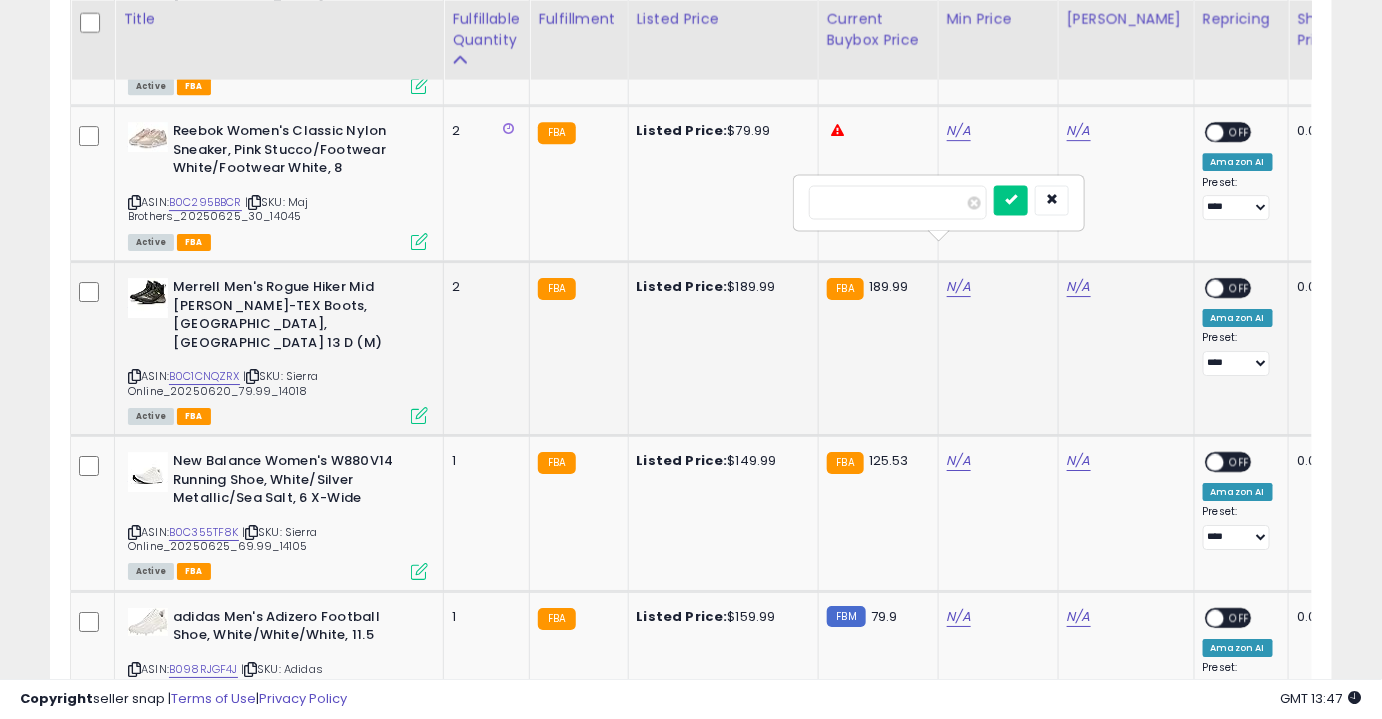 type on "******" 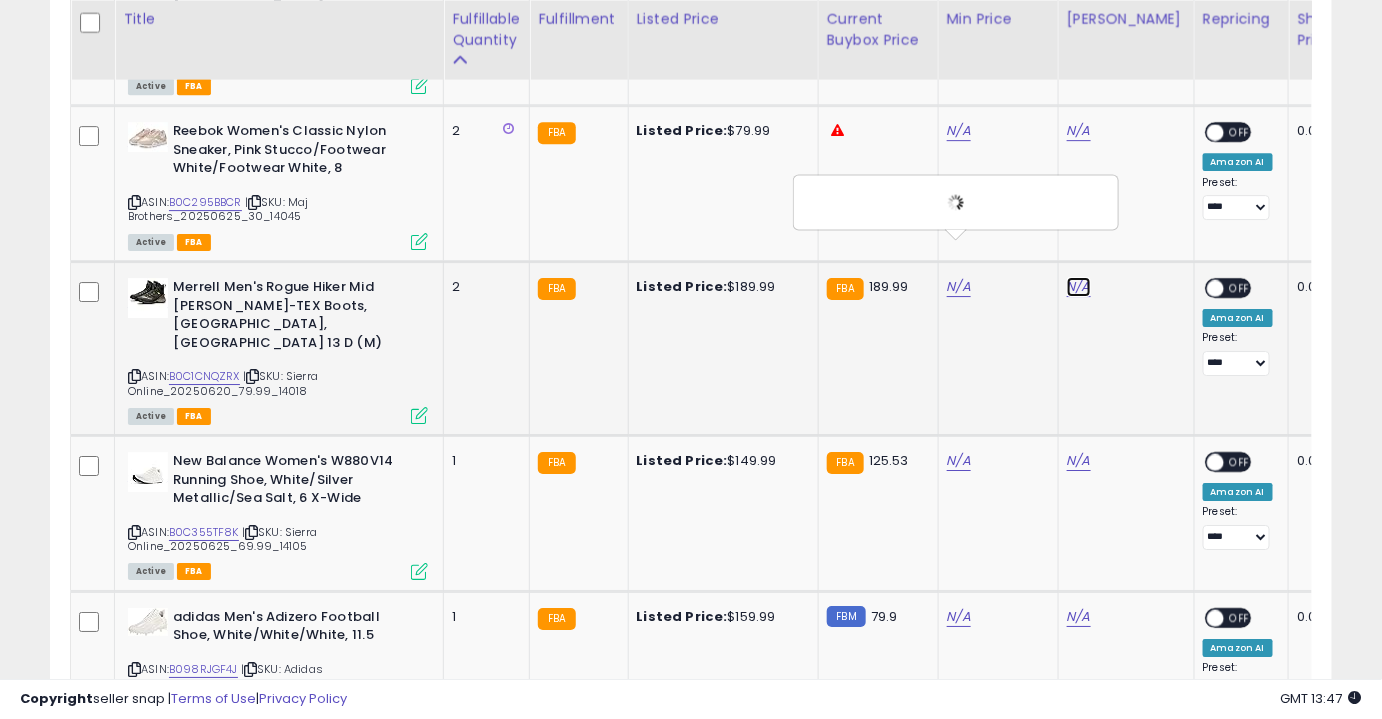 click on "N/A" at bounding box center [1079, -982] 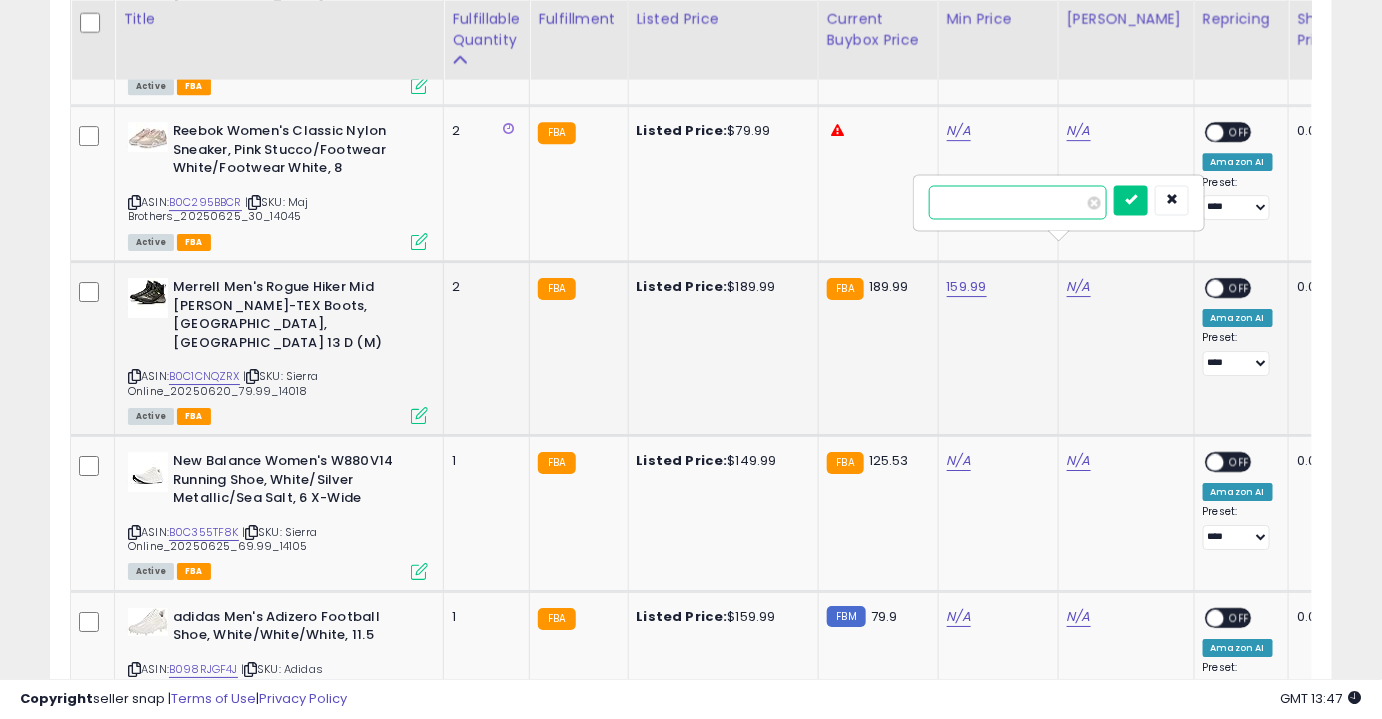 type on "******" 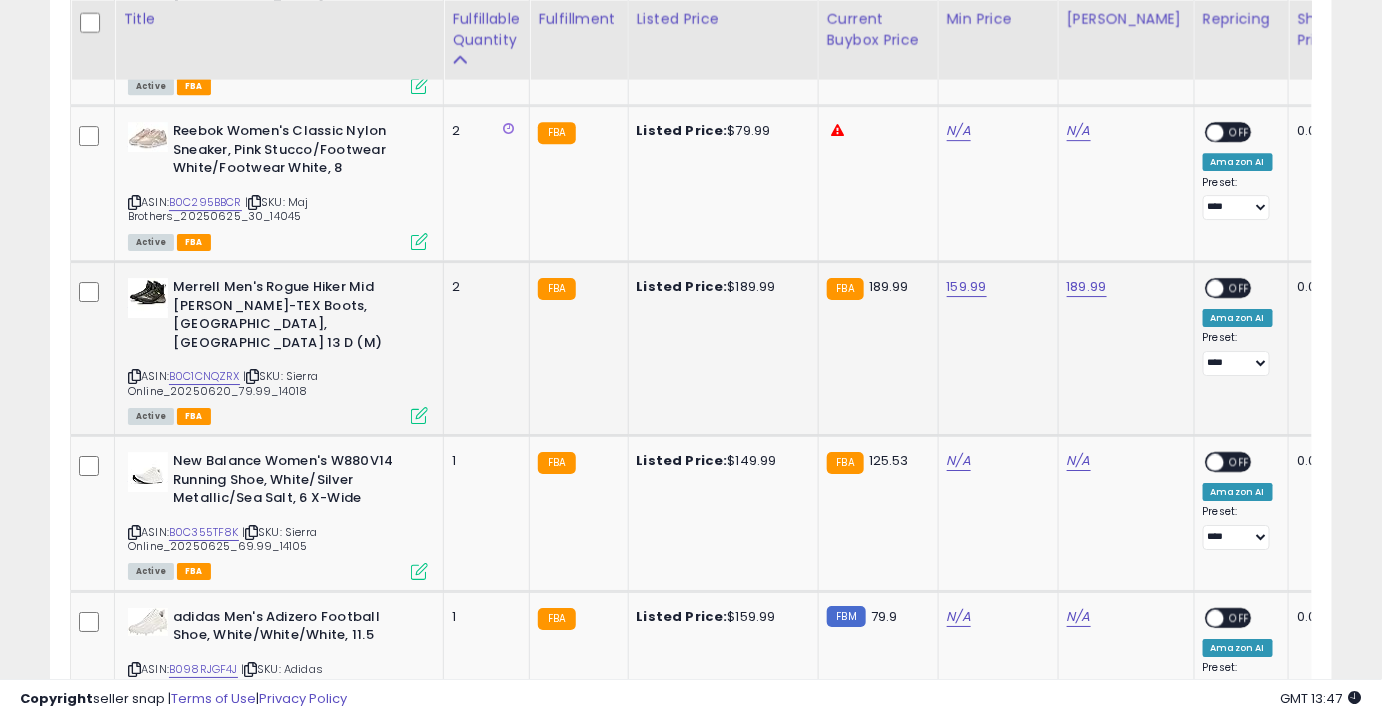 click on "OFF" at bounding box center [1240, 288] 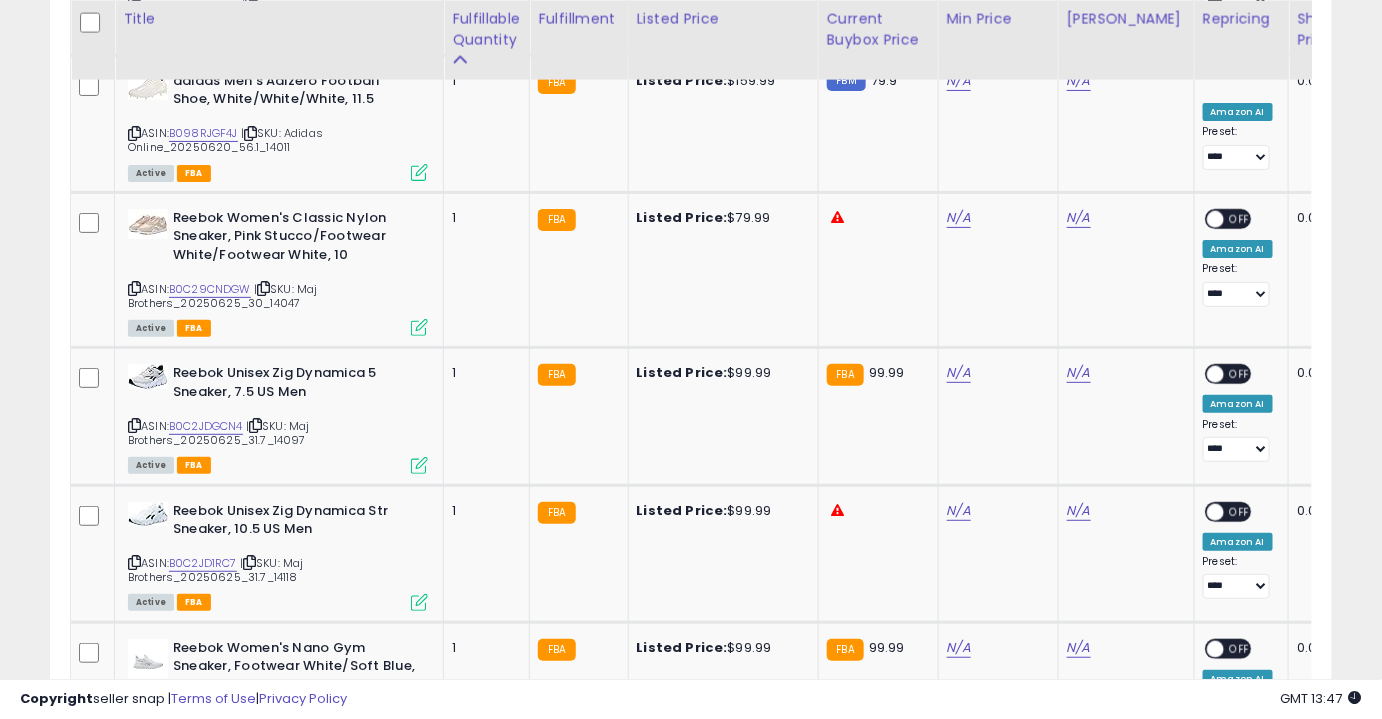 scroll, scrollTop: 2655, scrollLeft: 0, axis: vertical 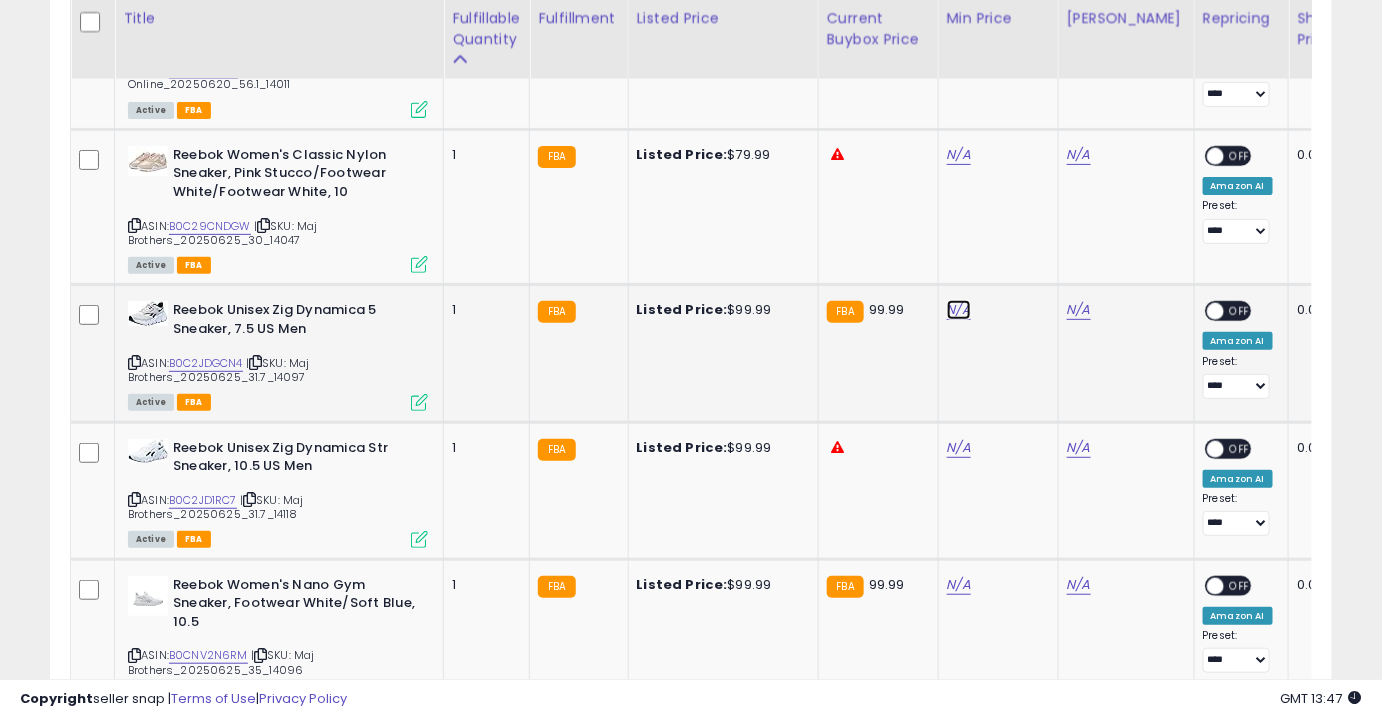 click on "N/A" at bounding box center (959, -1581) 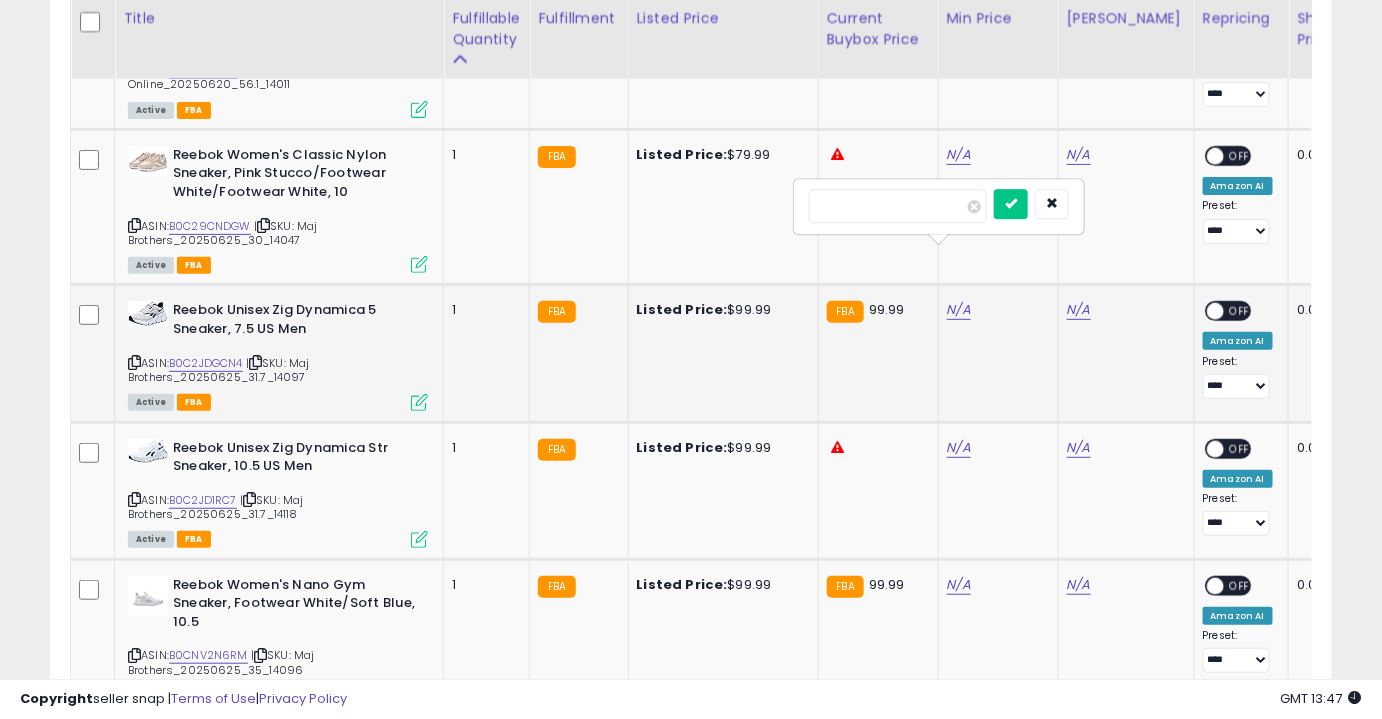 type on "*****" 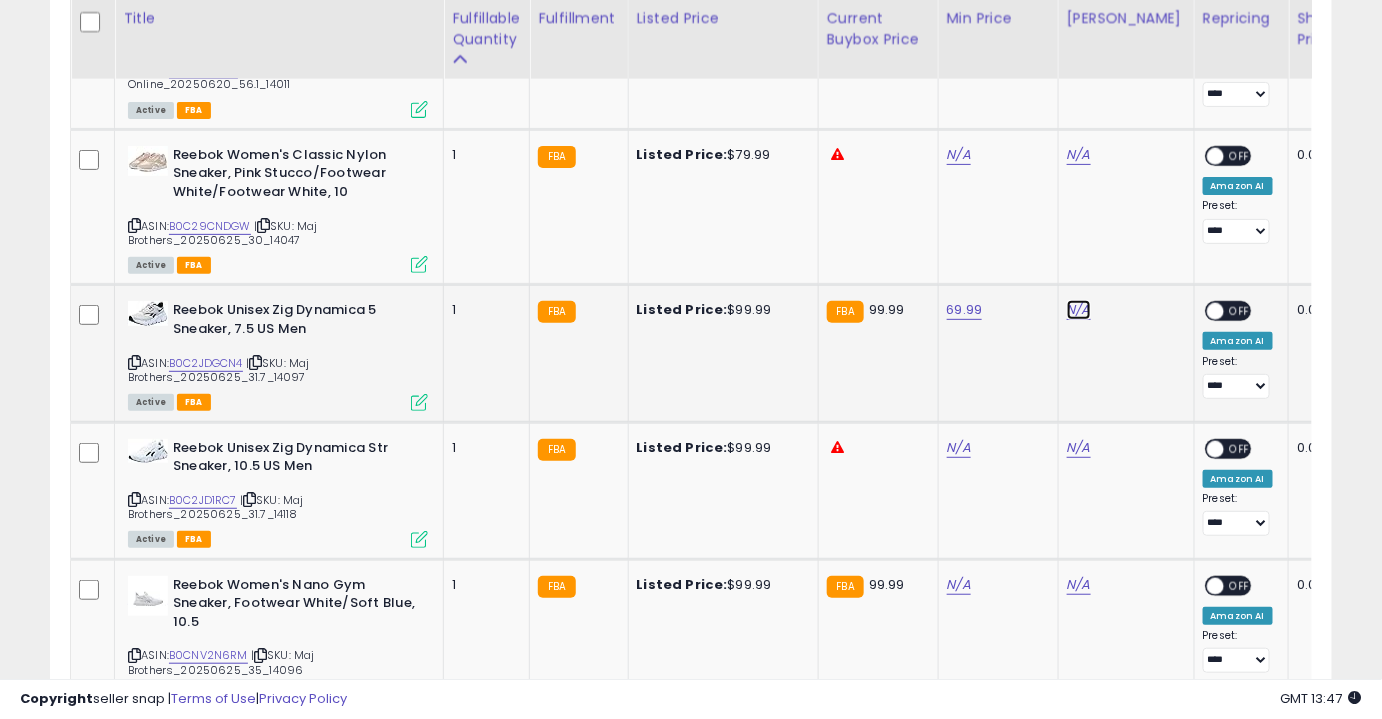 click on "N/A" at bounding box center [1079, -1581] 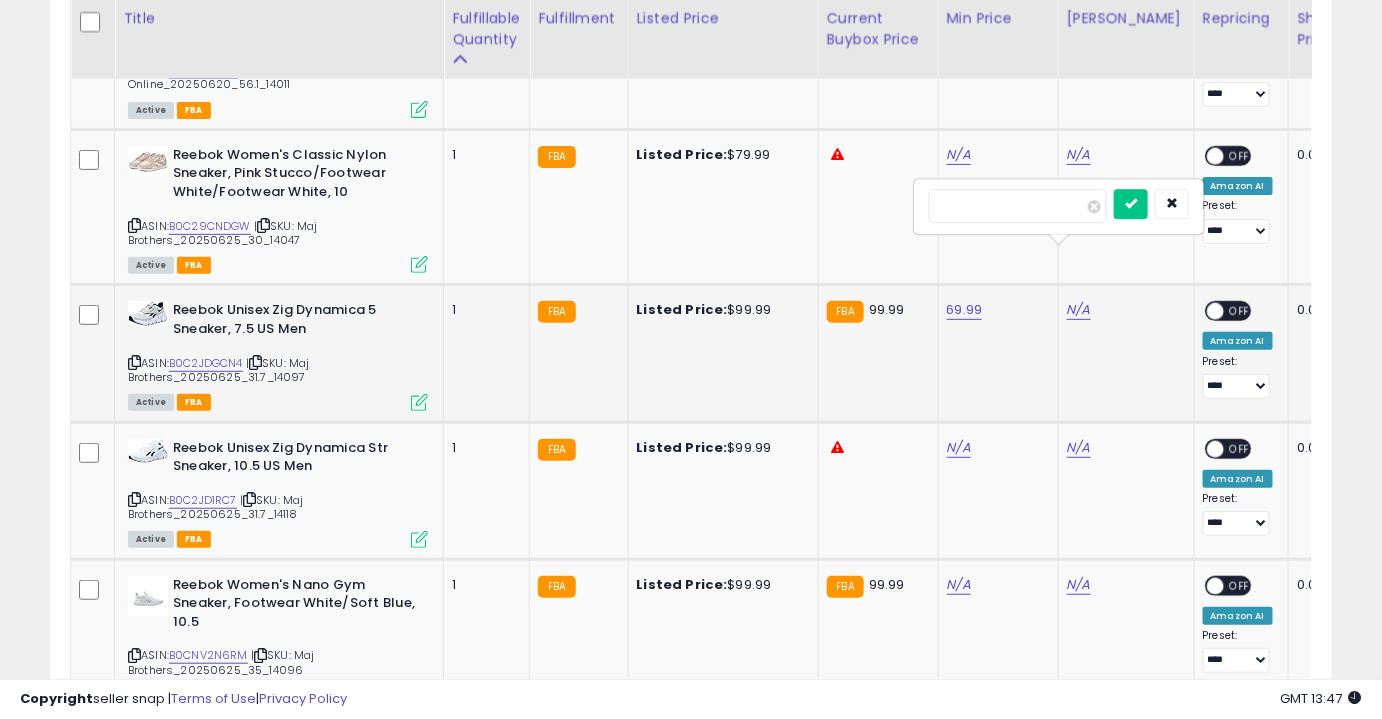 type on "*****" 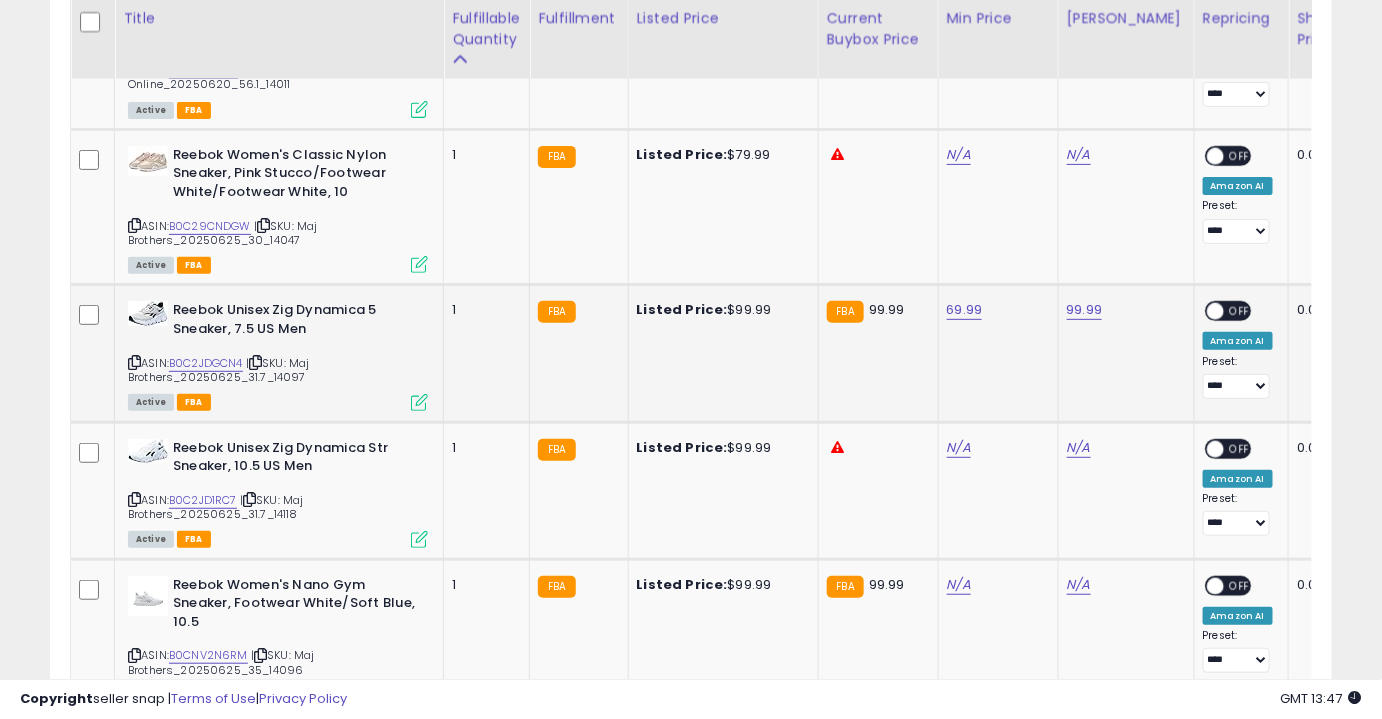 click on "OFF" at bounding box center (1240, 311) 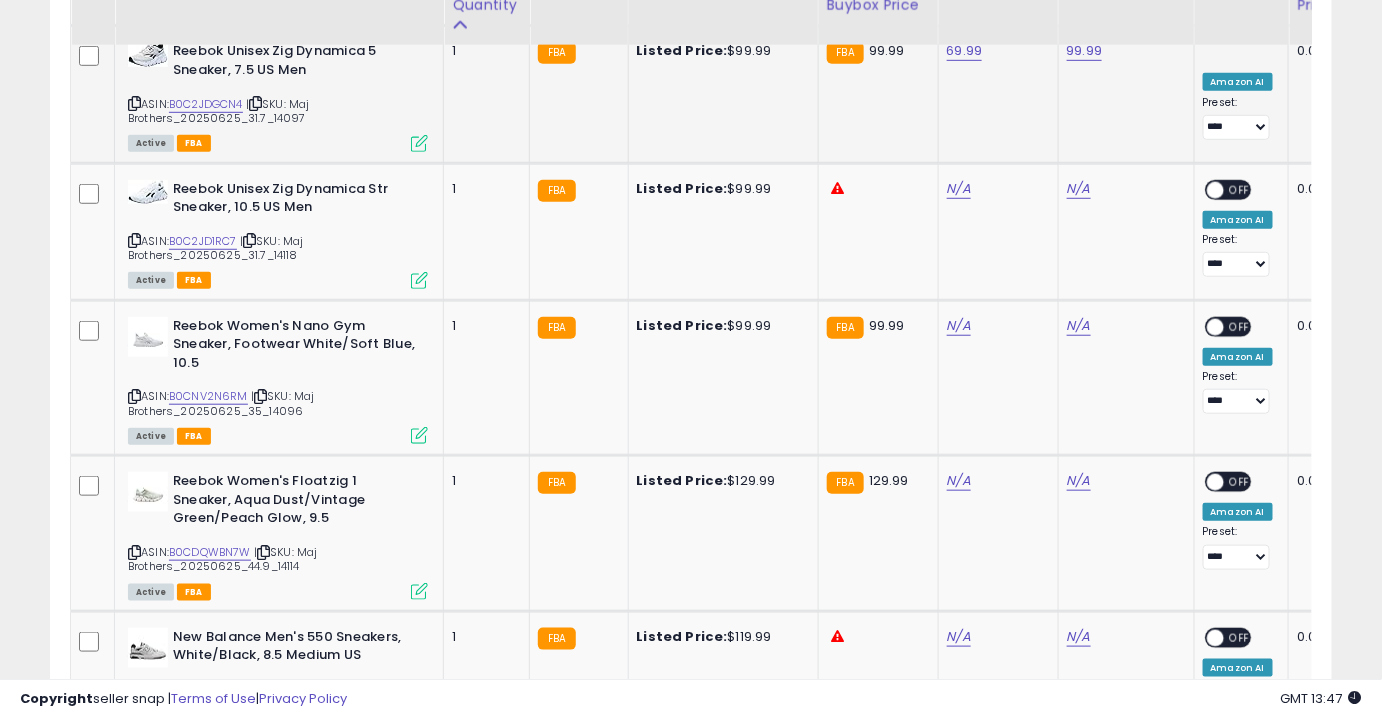 scroll, scrollTop: 2916, scrollLeft: 0, axis: vertical 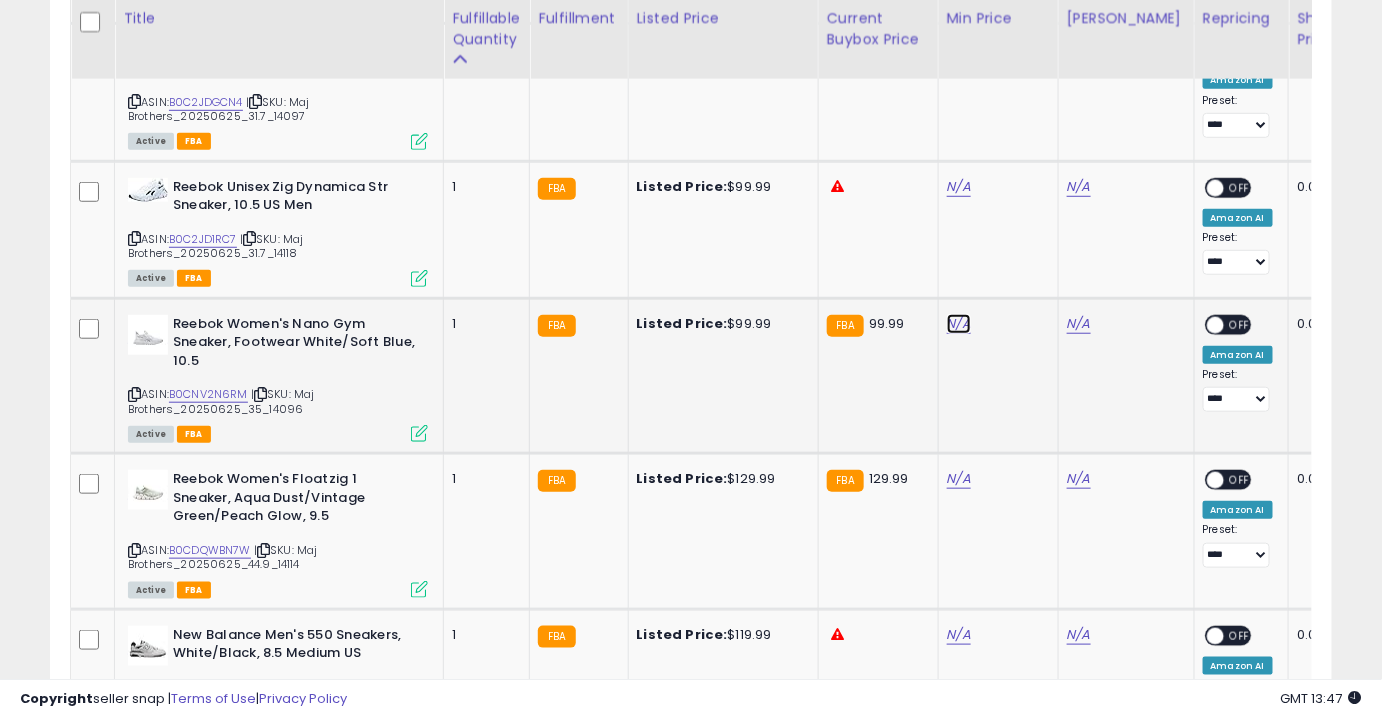 click on "N/A" at bounding box center [959, -1842] 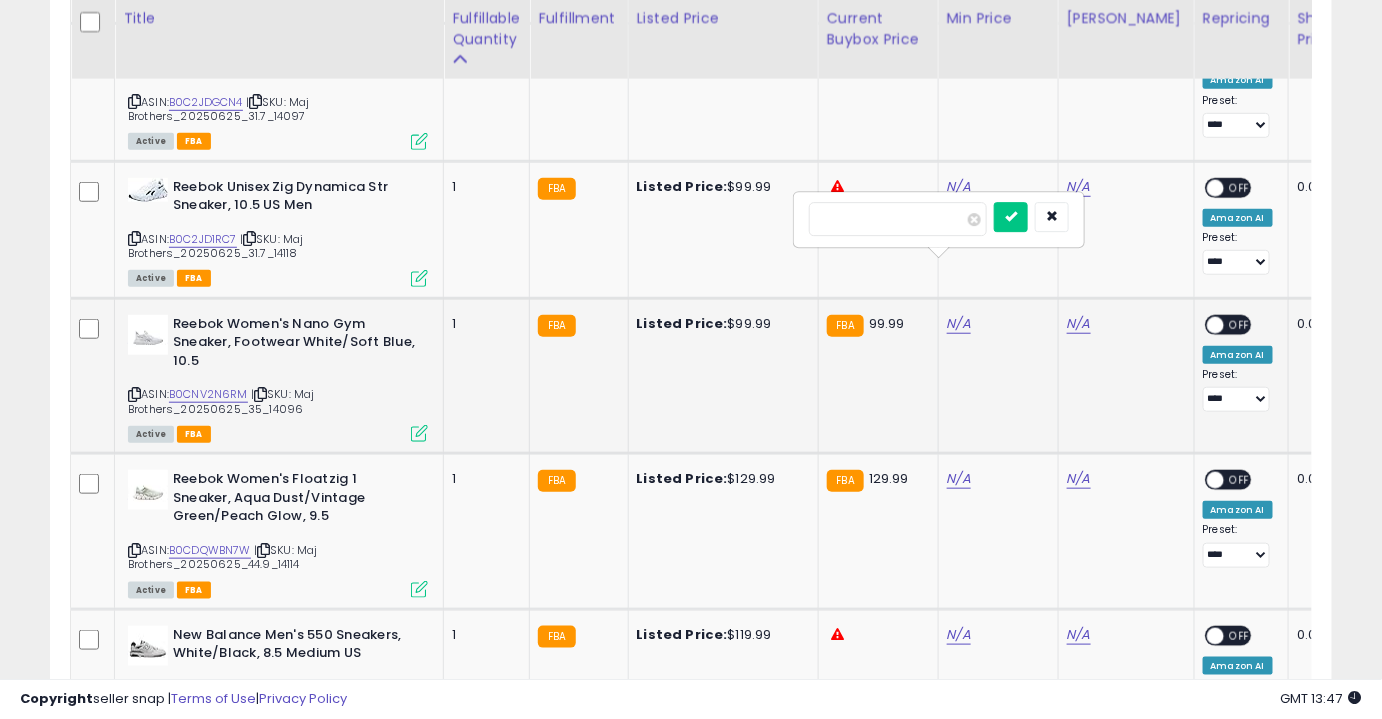 type on "*****" 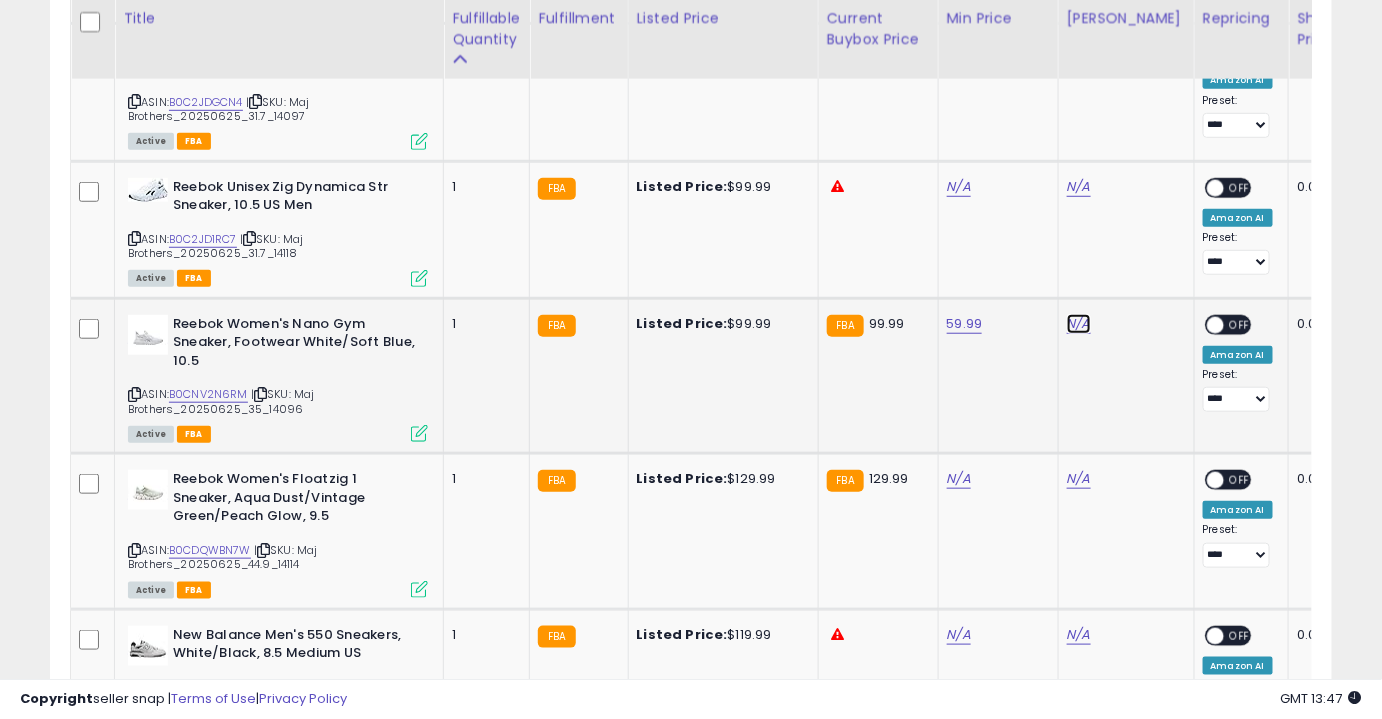 click on "N/A" at bounding box center (1079, -1842) 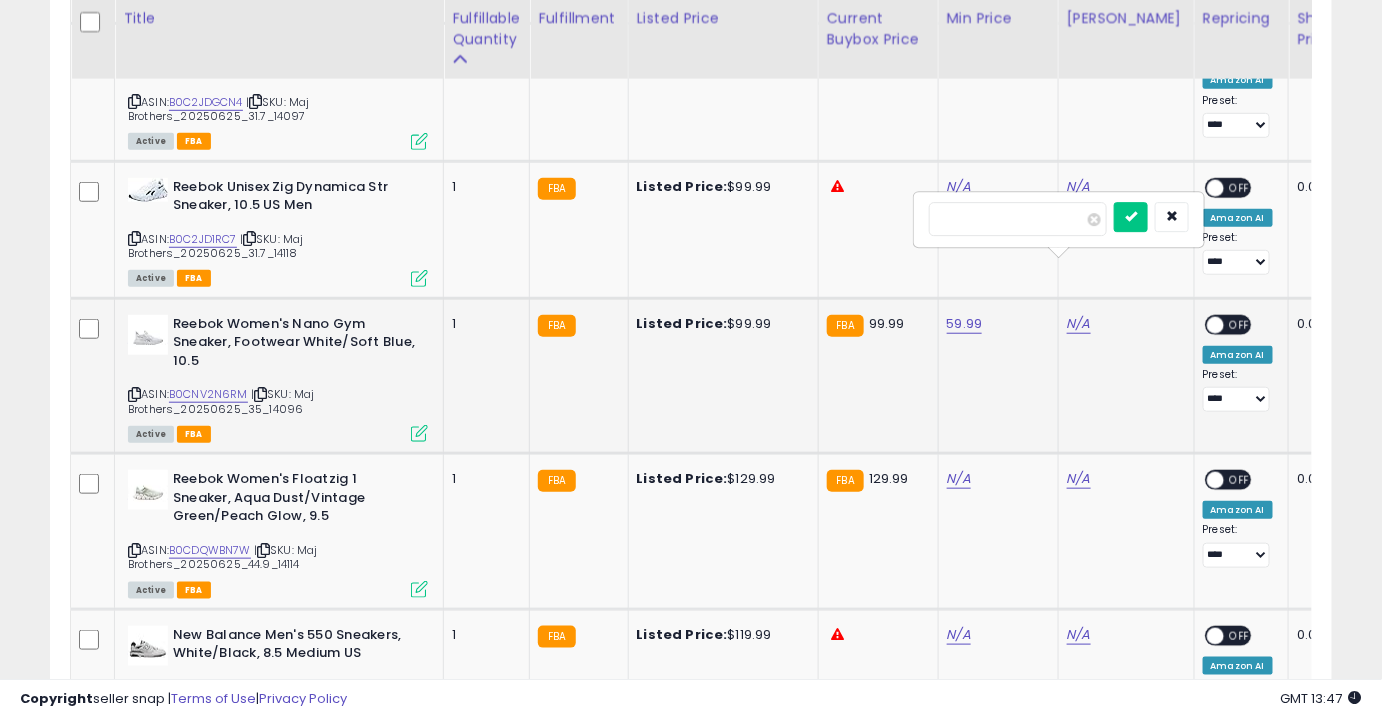 type on "*****" 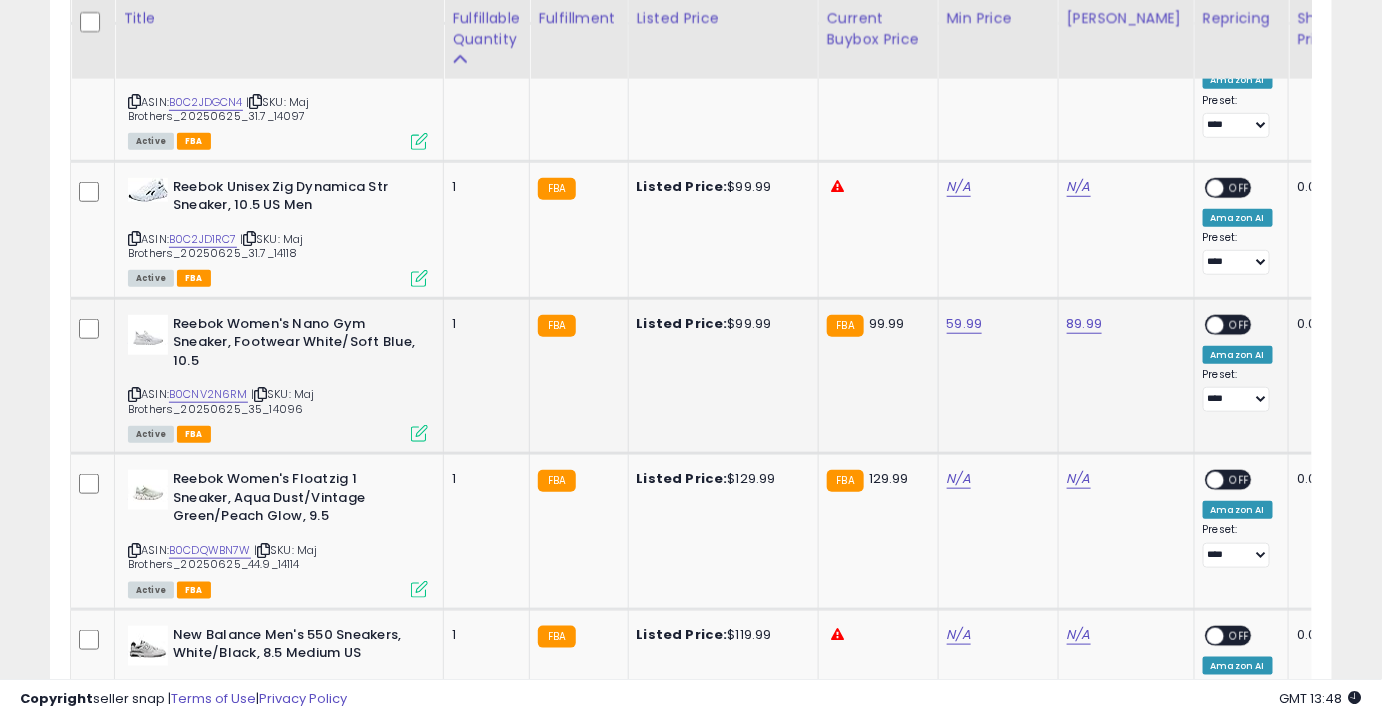 click on "OFF" at bounding box center [1240, 324] 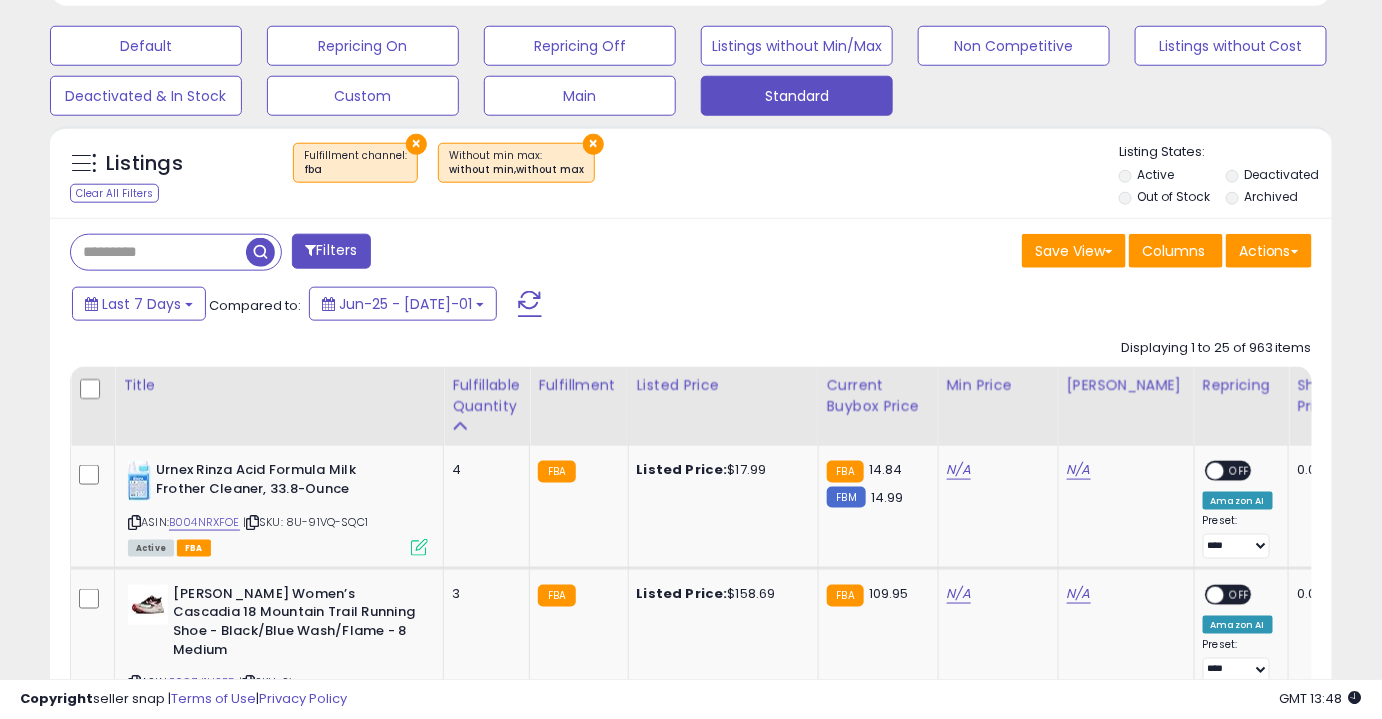 scroll, scrollTop: 640, scrollLeft: 0, axis: vertical 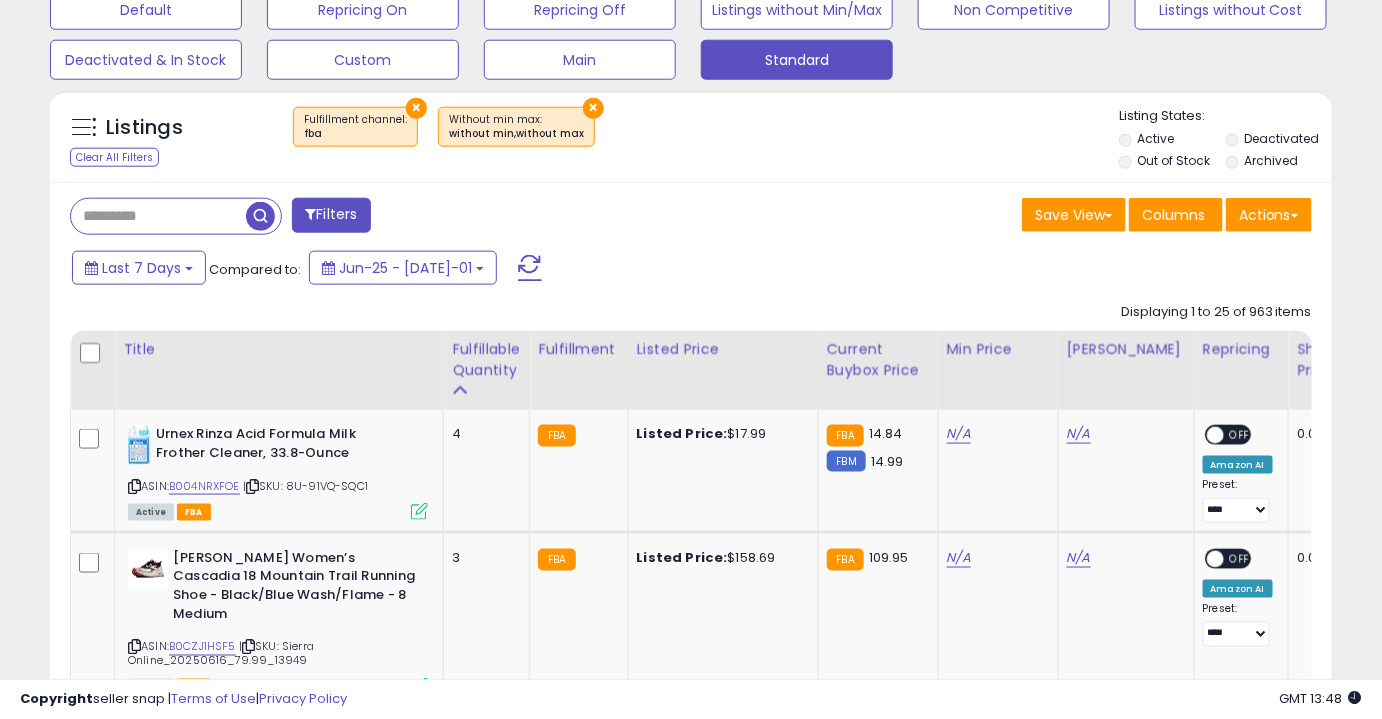 click on "×" at bounding box center [593, 108] 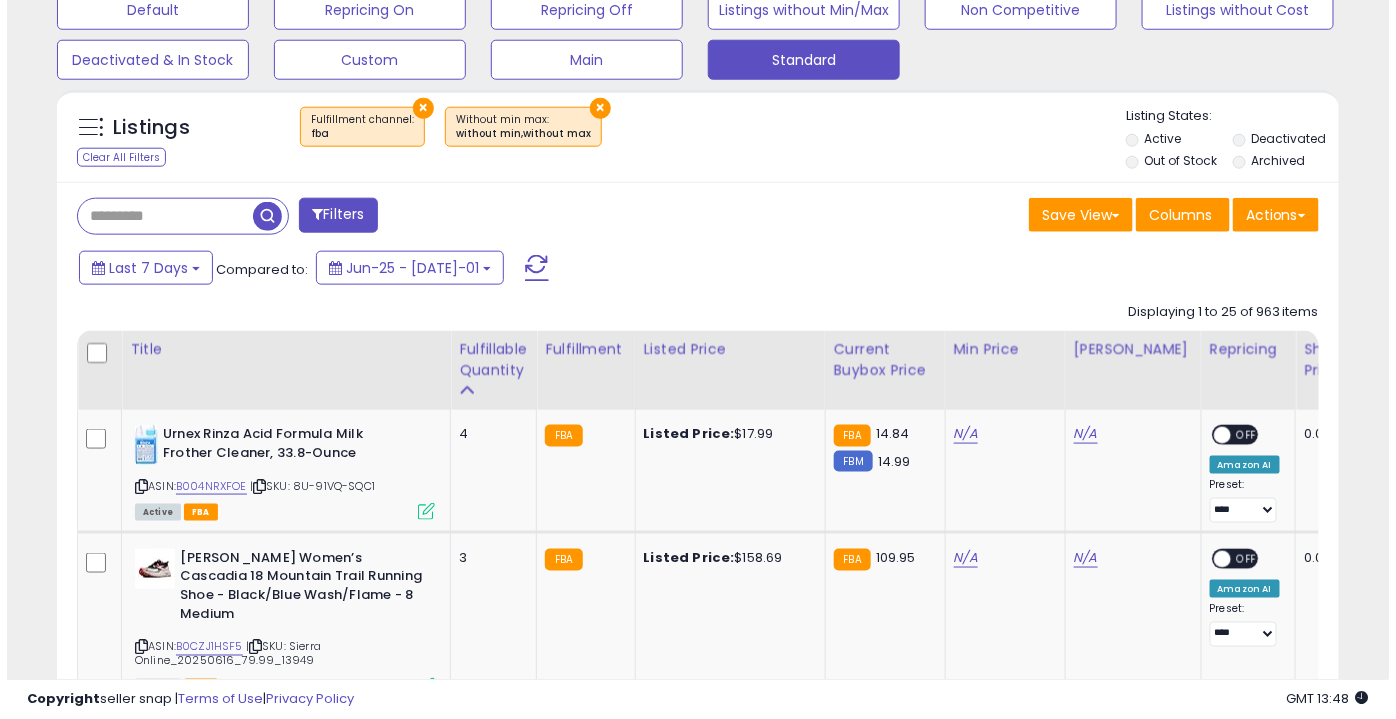 scroll, scrollTop: 519, scrollLeft: 0, axis: vertical 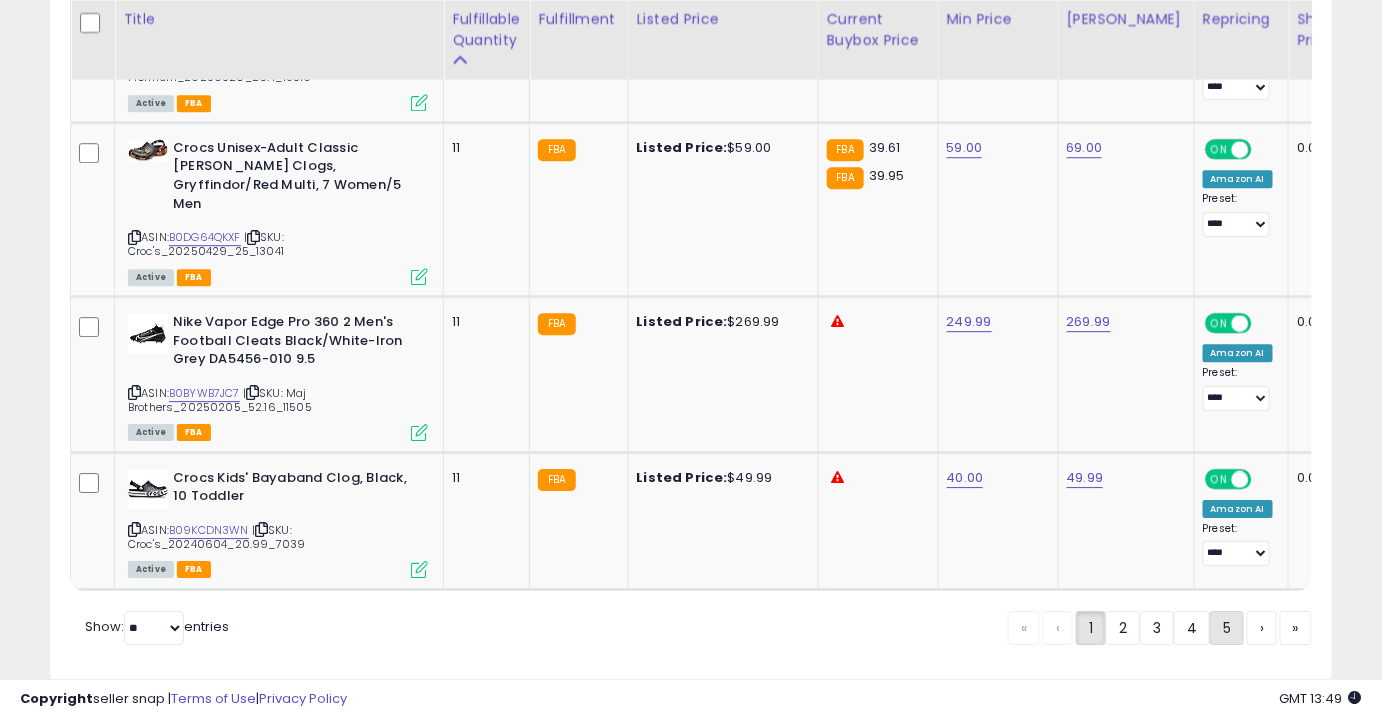 click on "5" 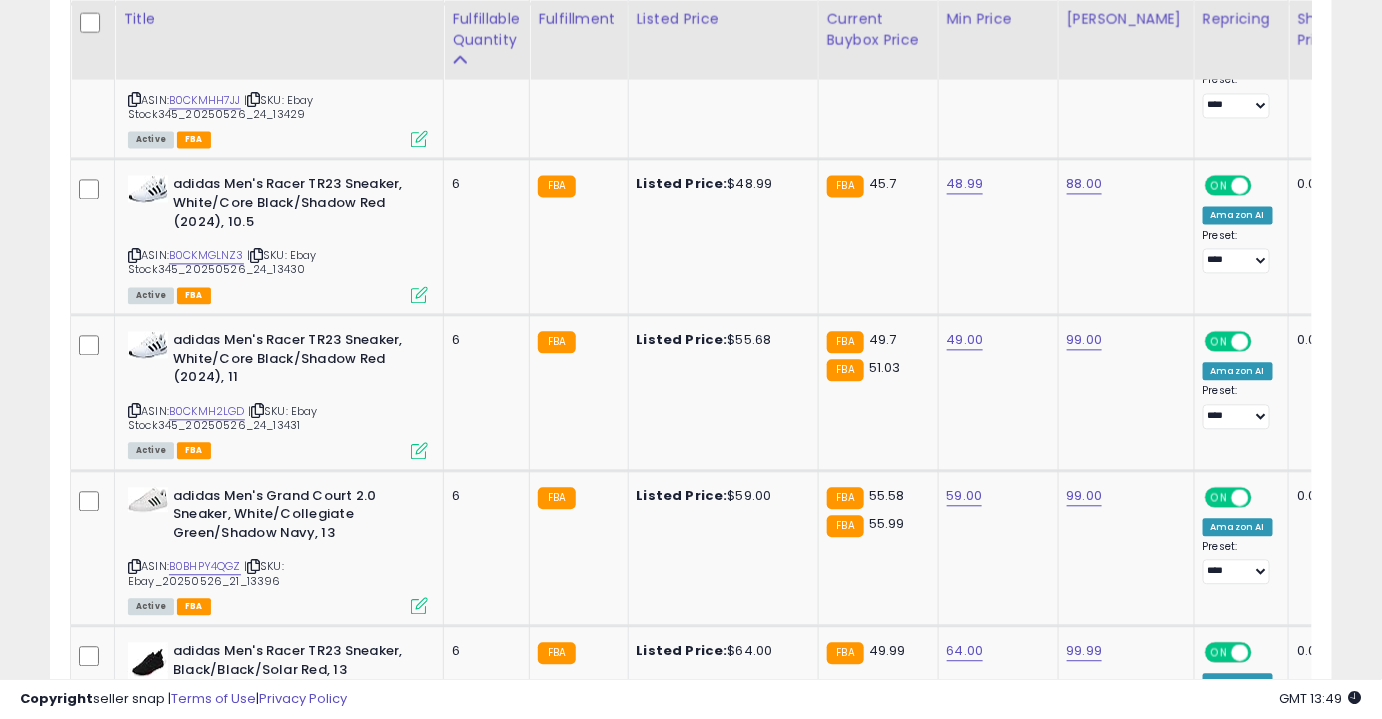 scroll, scrollTop: 3973, scrollLeft: 0, axis: vertical 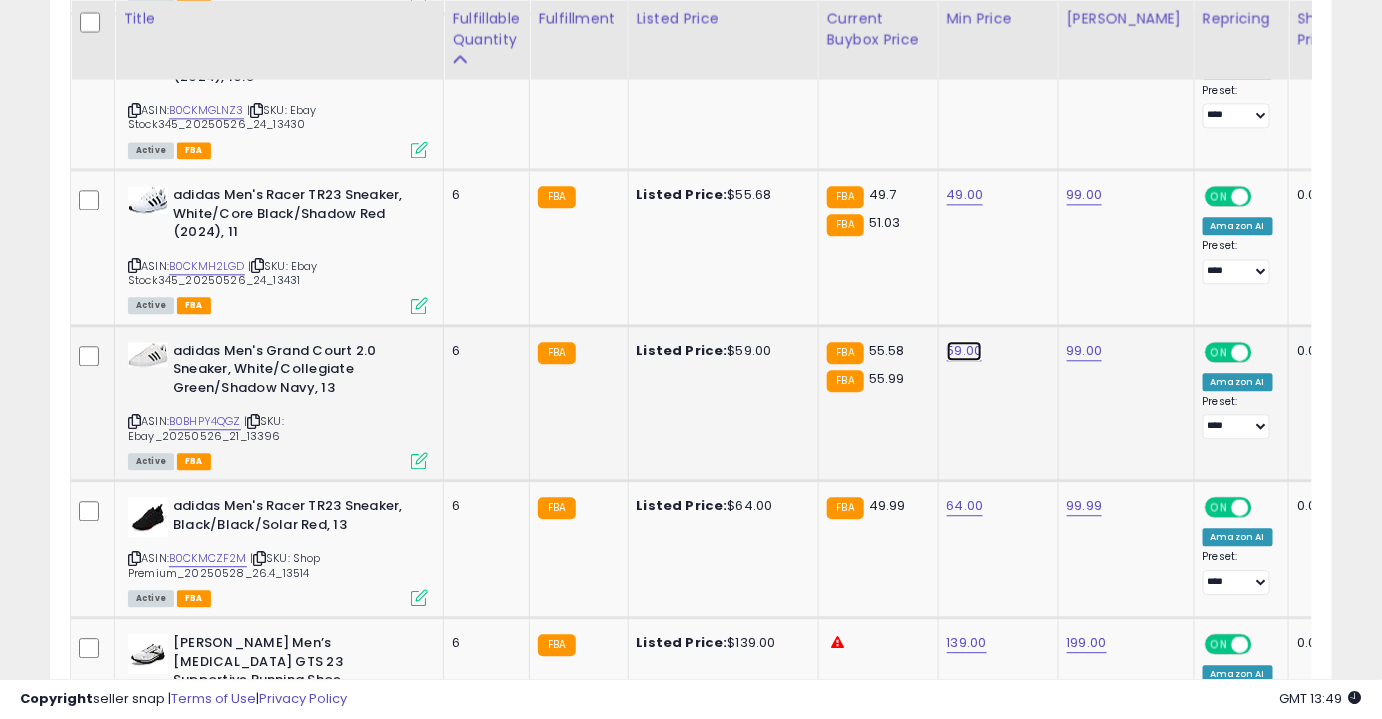 click on "59.00" at bounding box center [967, -2899] 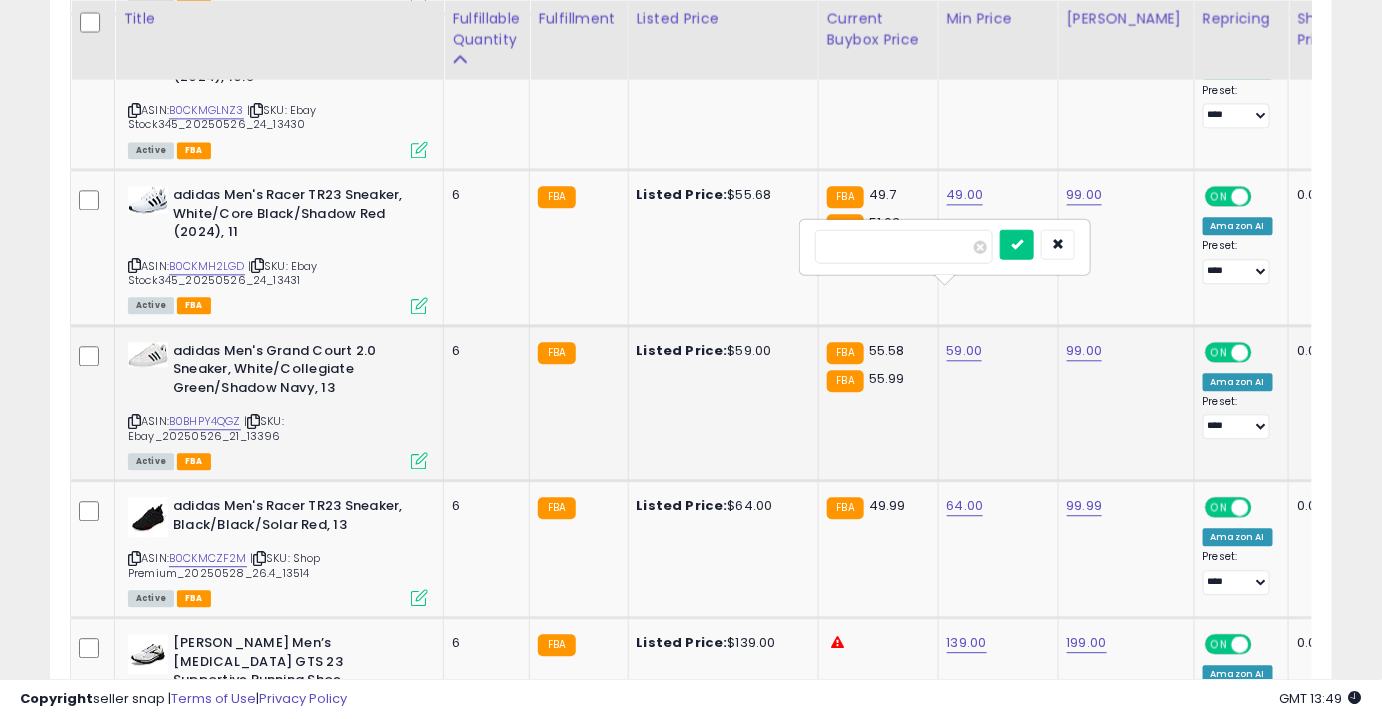 type on "**" 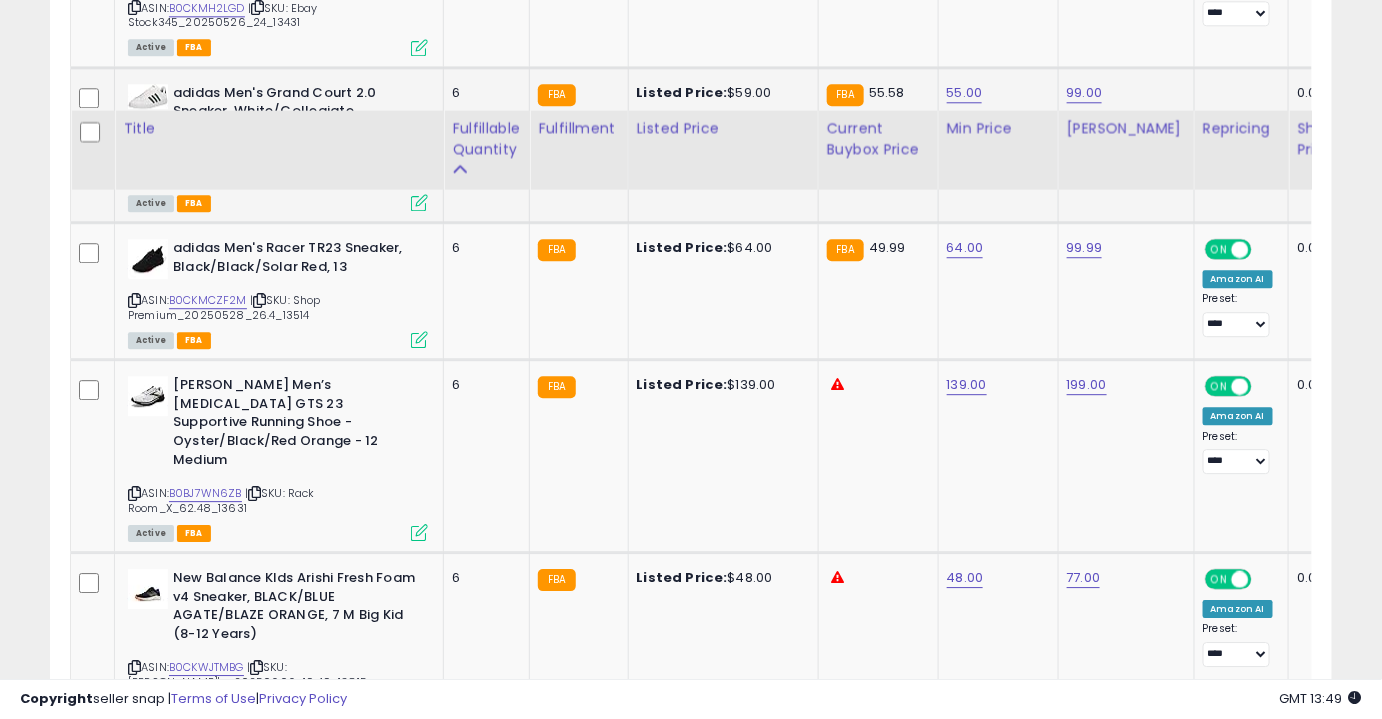scroll, scrollTop: 4351, scrollLeft: 0, axis: vertical 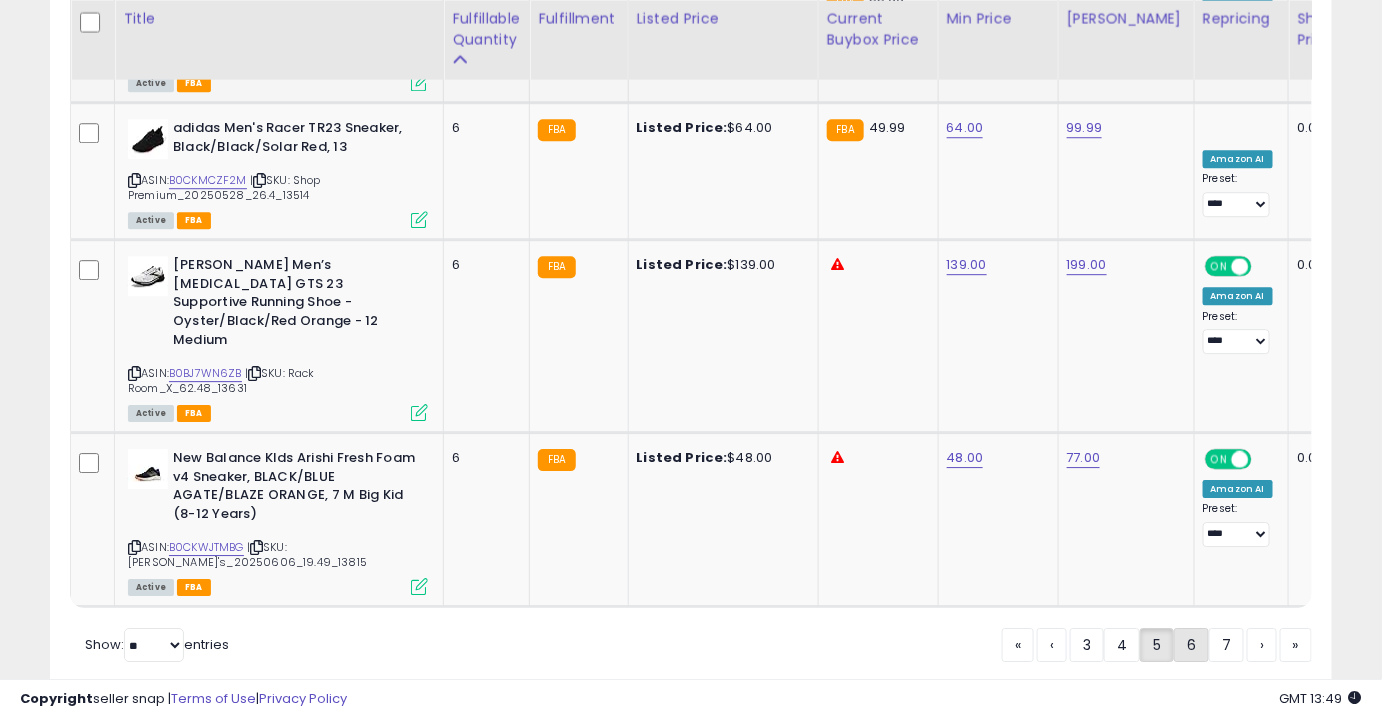 click on "6" 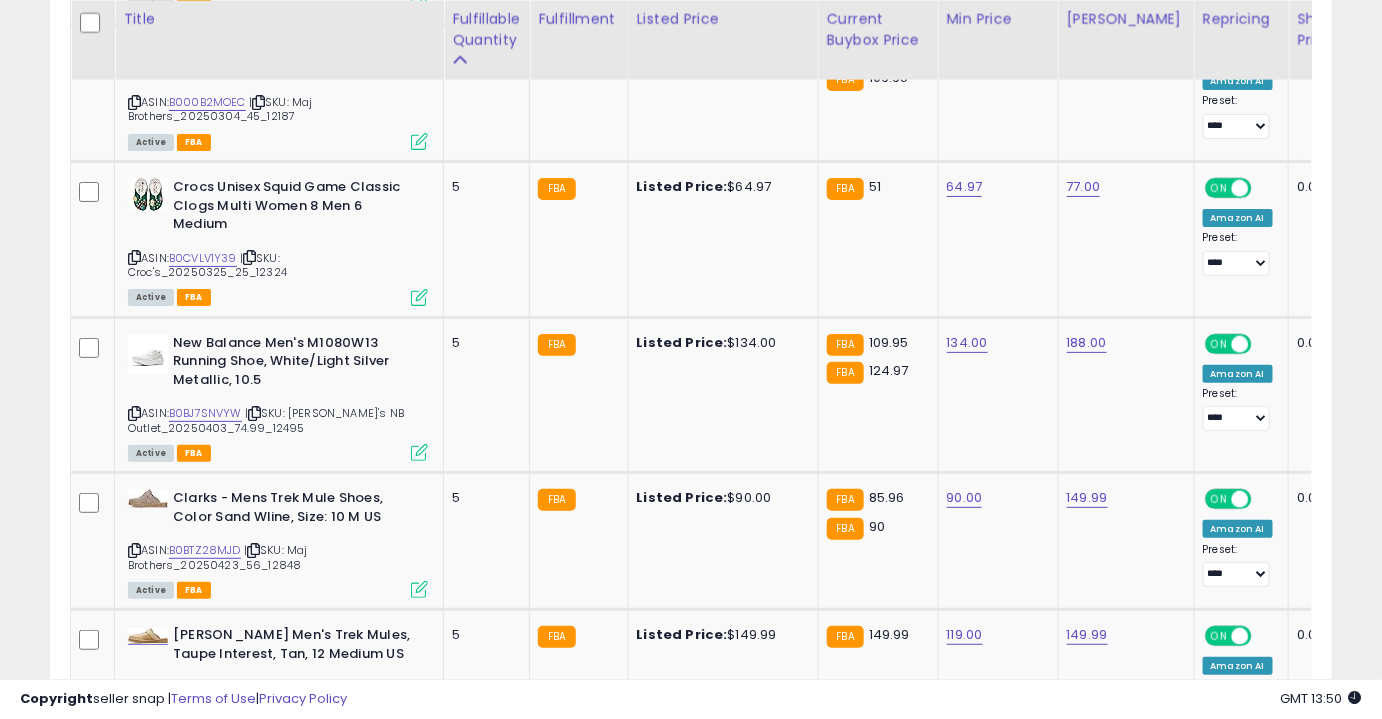 scroll, scrollTop: 2509, scrollLeft: 0, axis: vertical 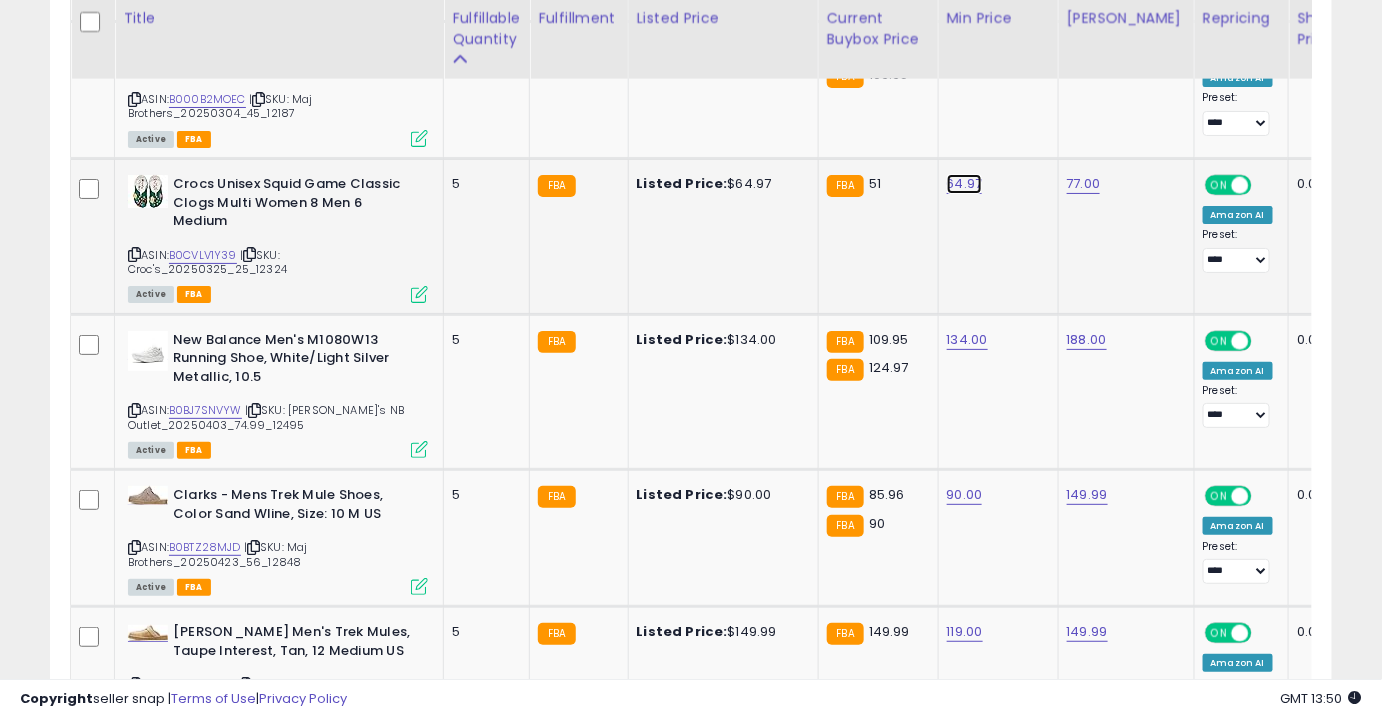 click on "64.97" at bounding box center [966, -1435] 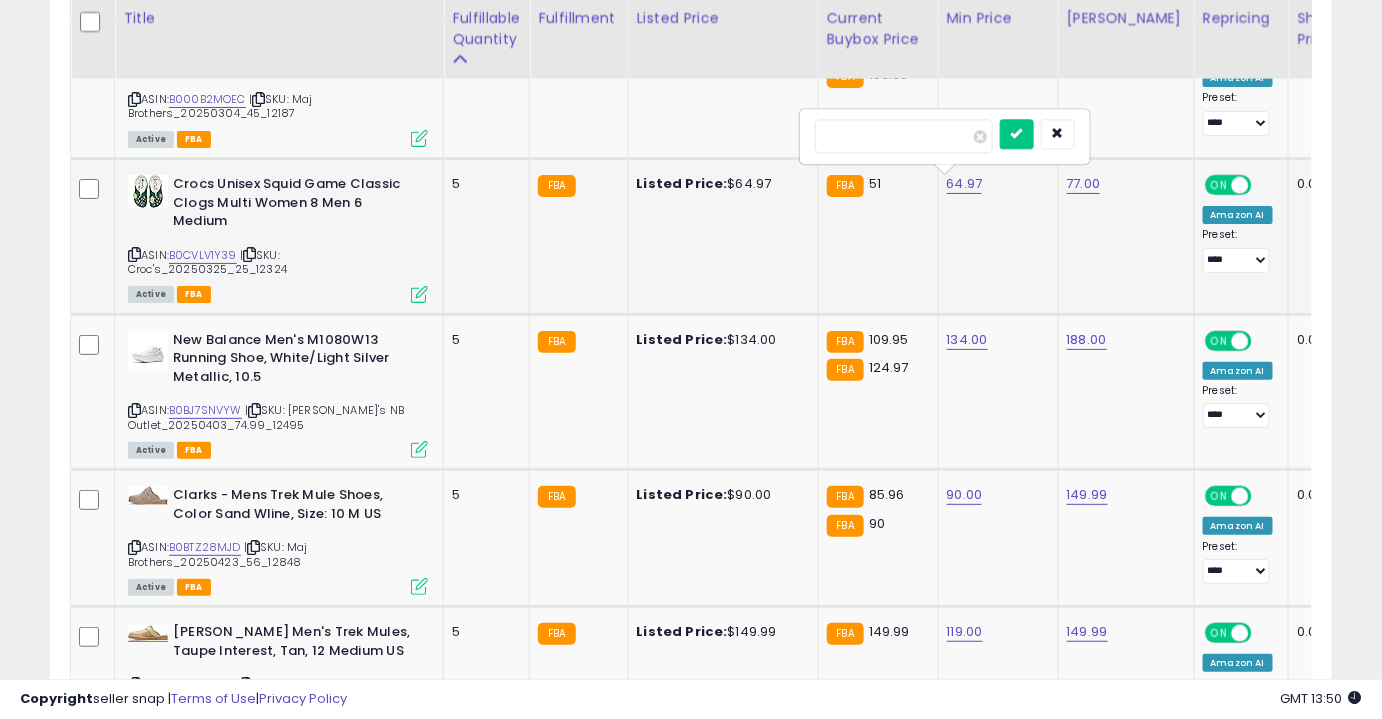 type on "**" 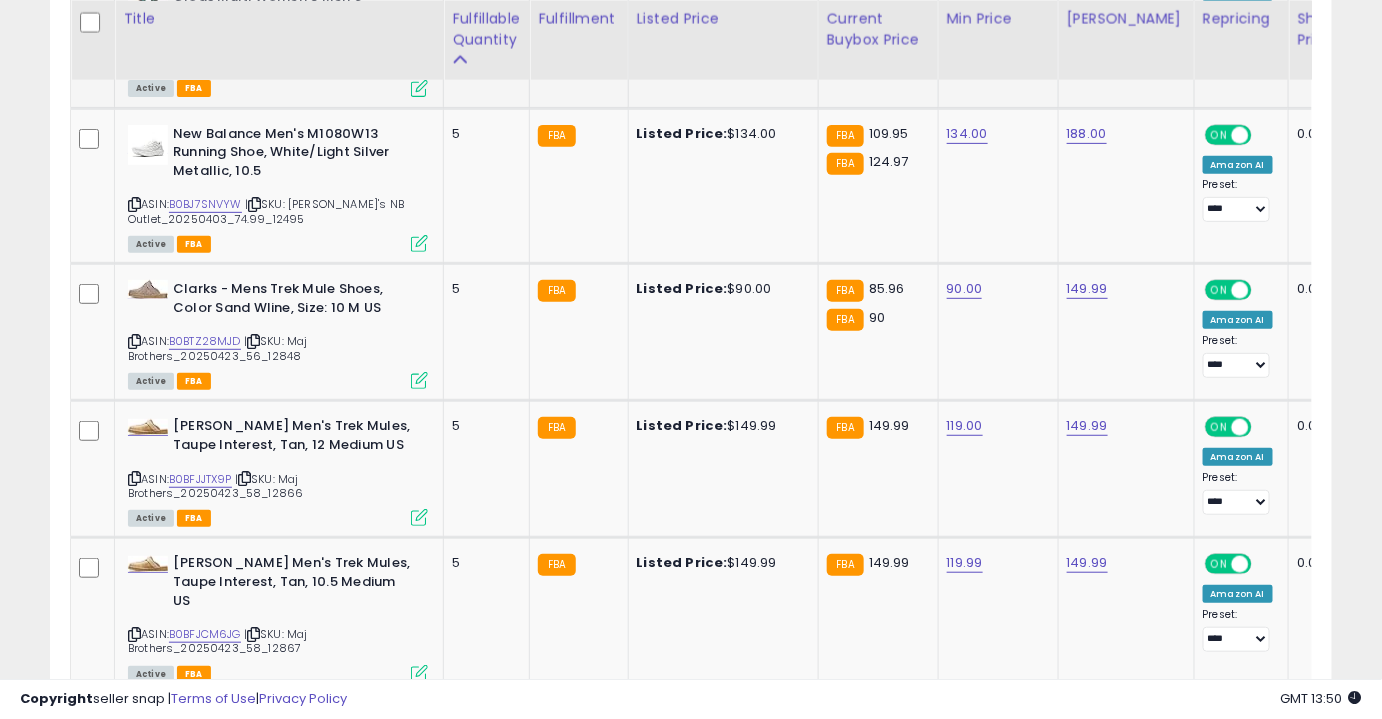 scroll, scrollTop: 2758, scrollLeft: 0, axis: vertical 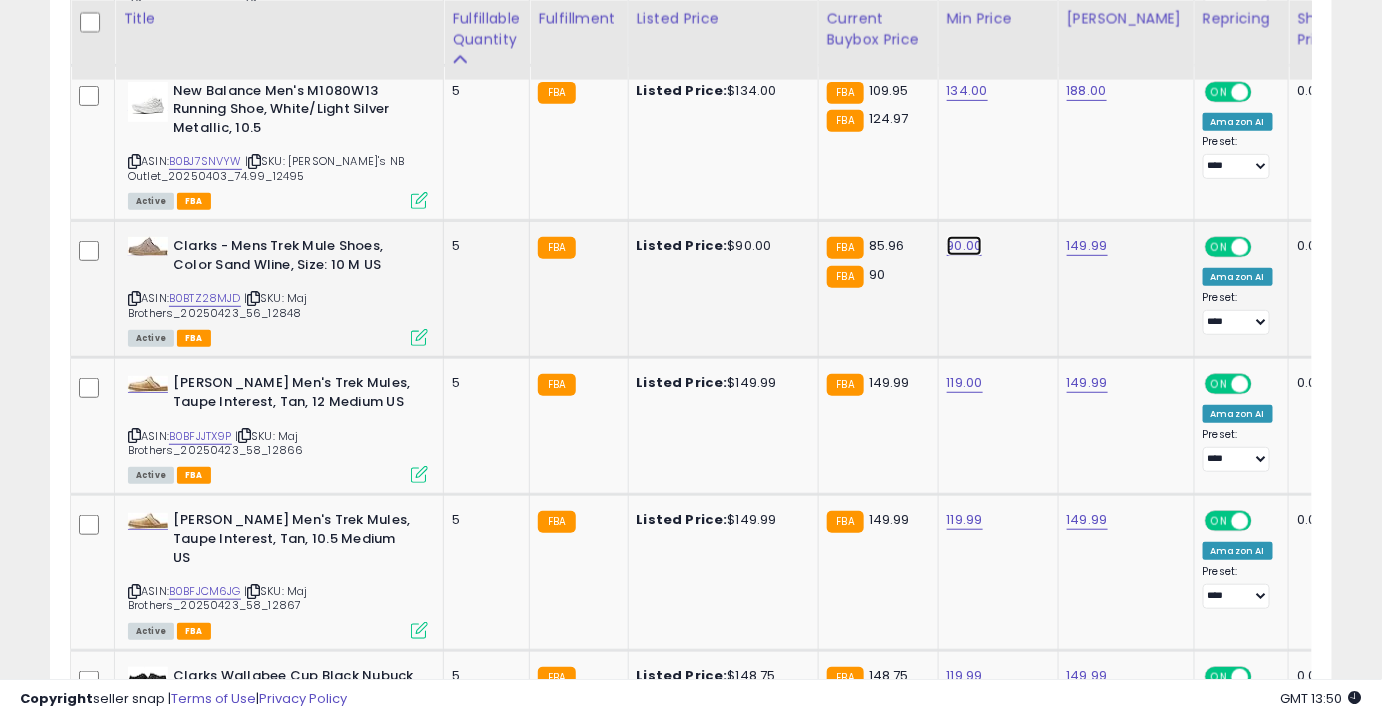 click on "90.00" at bounding box center [966, -1684] 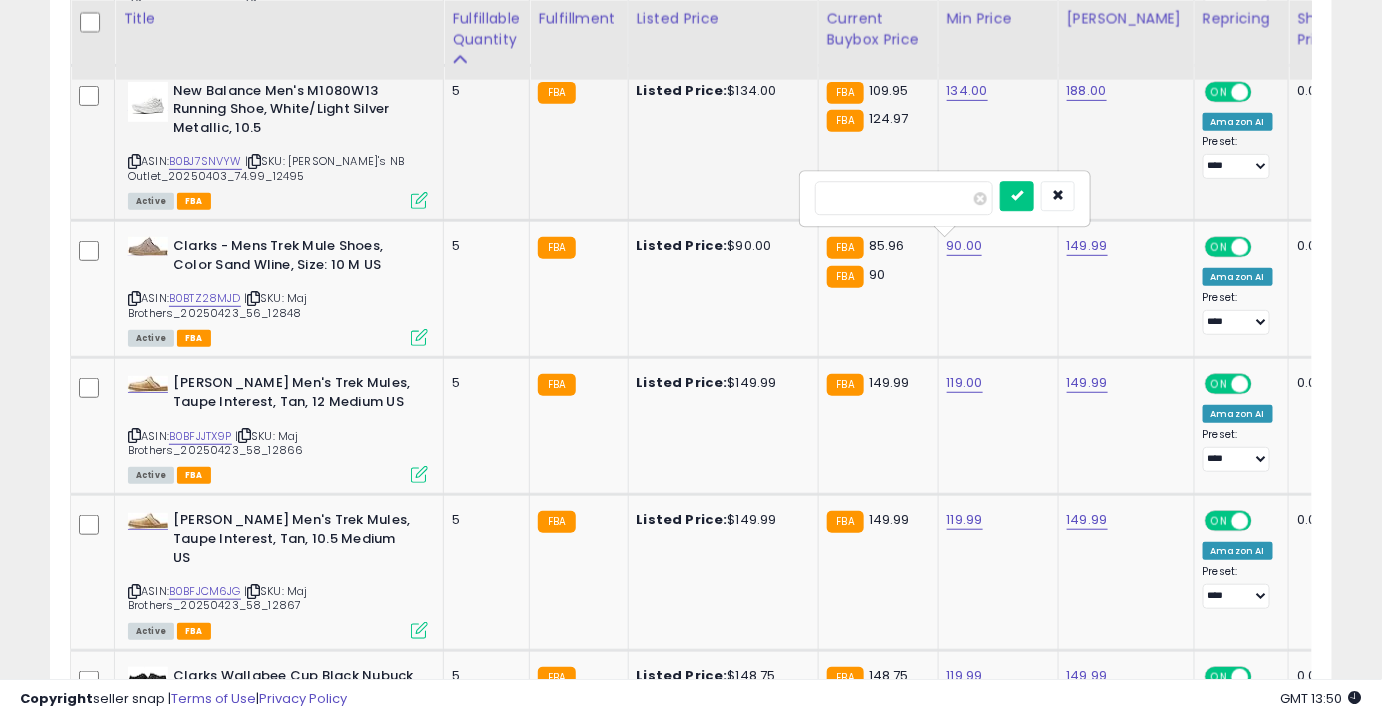 drag, startPoint x: 931, startPoint y: 198, endPoint x: 610, endPoint y: 173, distance: 321.97205 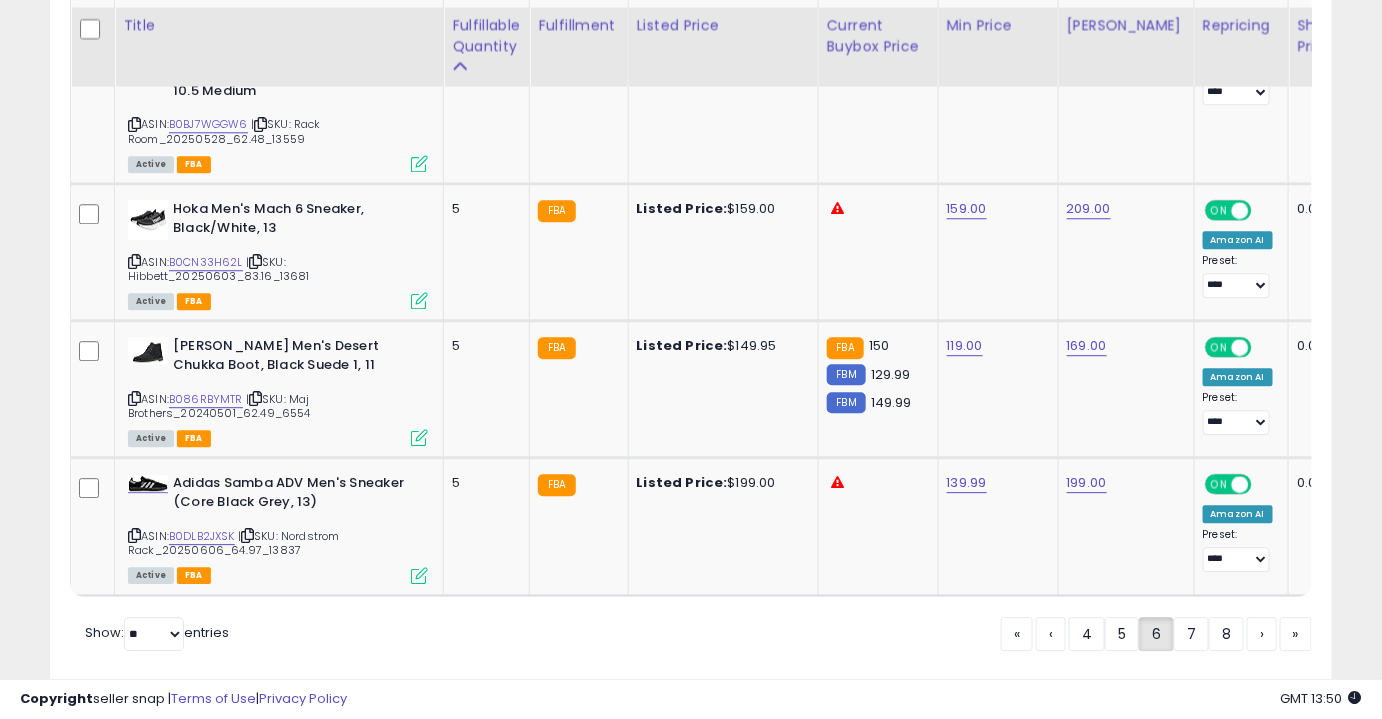 scroll, scrollTop: 4184, scrollLeft: 0, axis: vertical 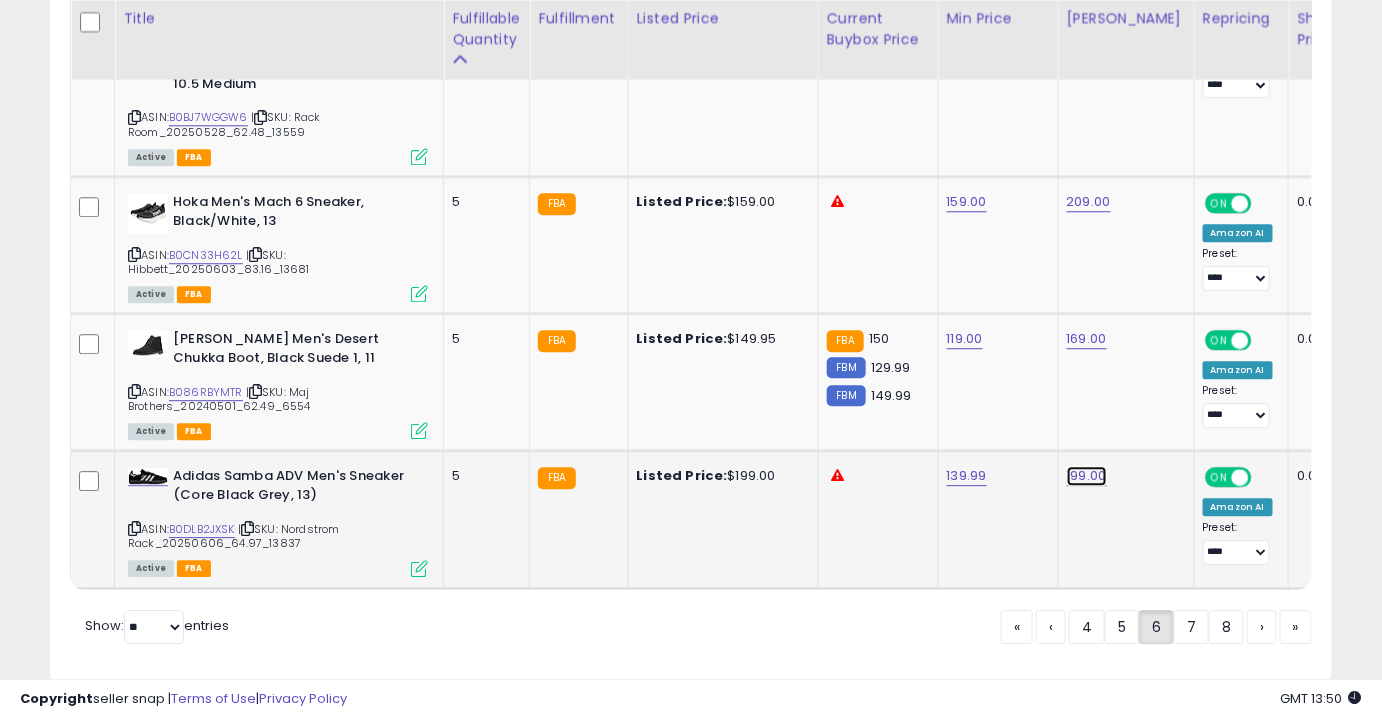 click on "199.00" at bounding box center (1089, -3110) 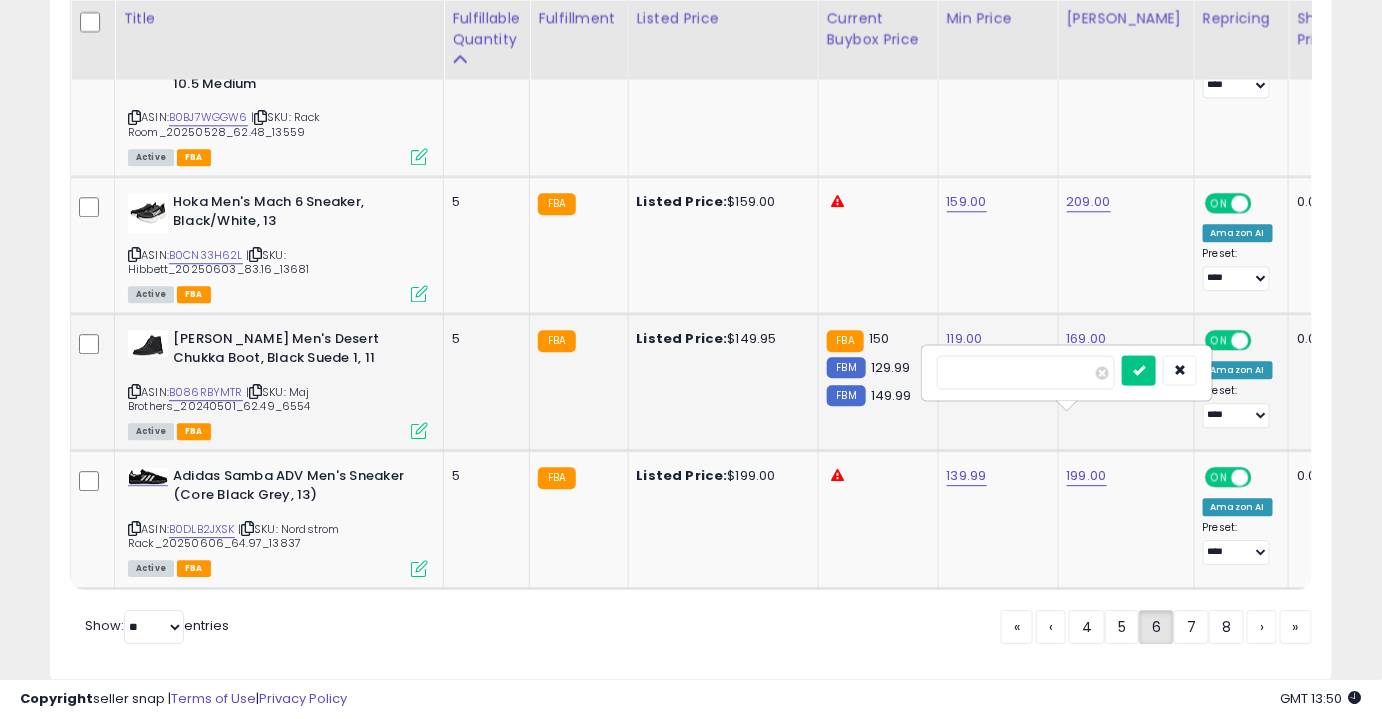 drag, startPoint x: 1008, startPoint y: 368, endPoint x: 884, endPoint y: 373, distance: 124.10077 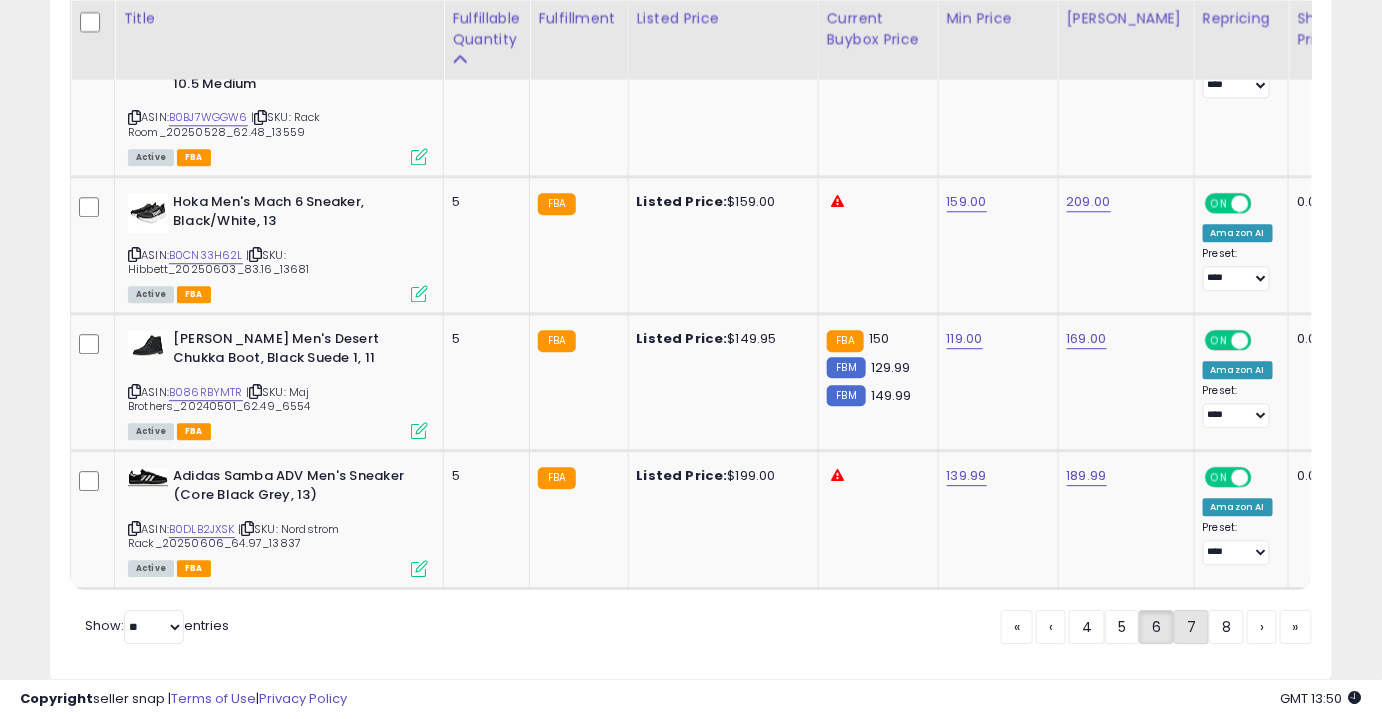 click on "7" 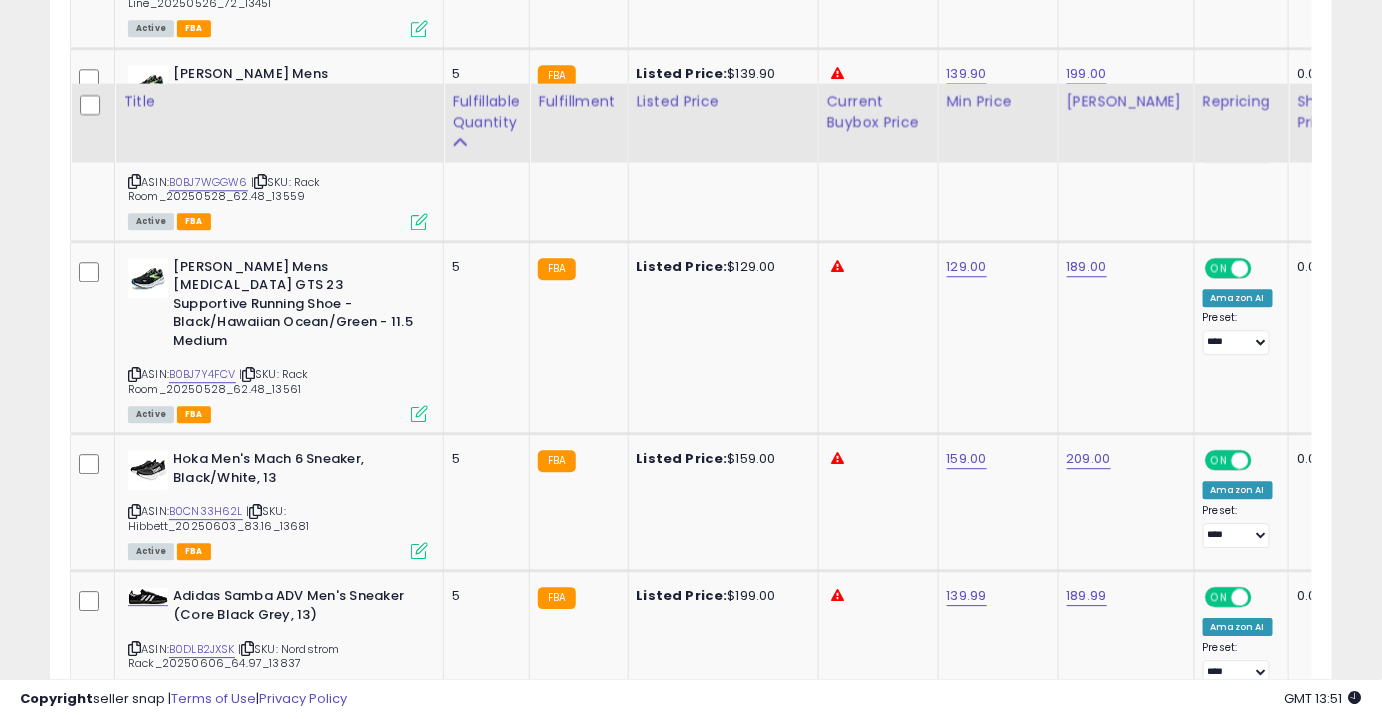 scroll, scrollTop: 4240, scrollLeft: 0, axis: vertical 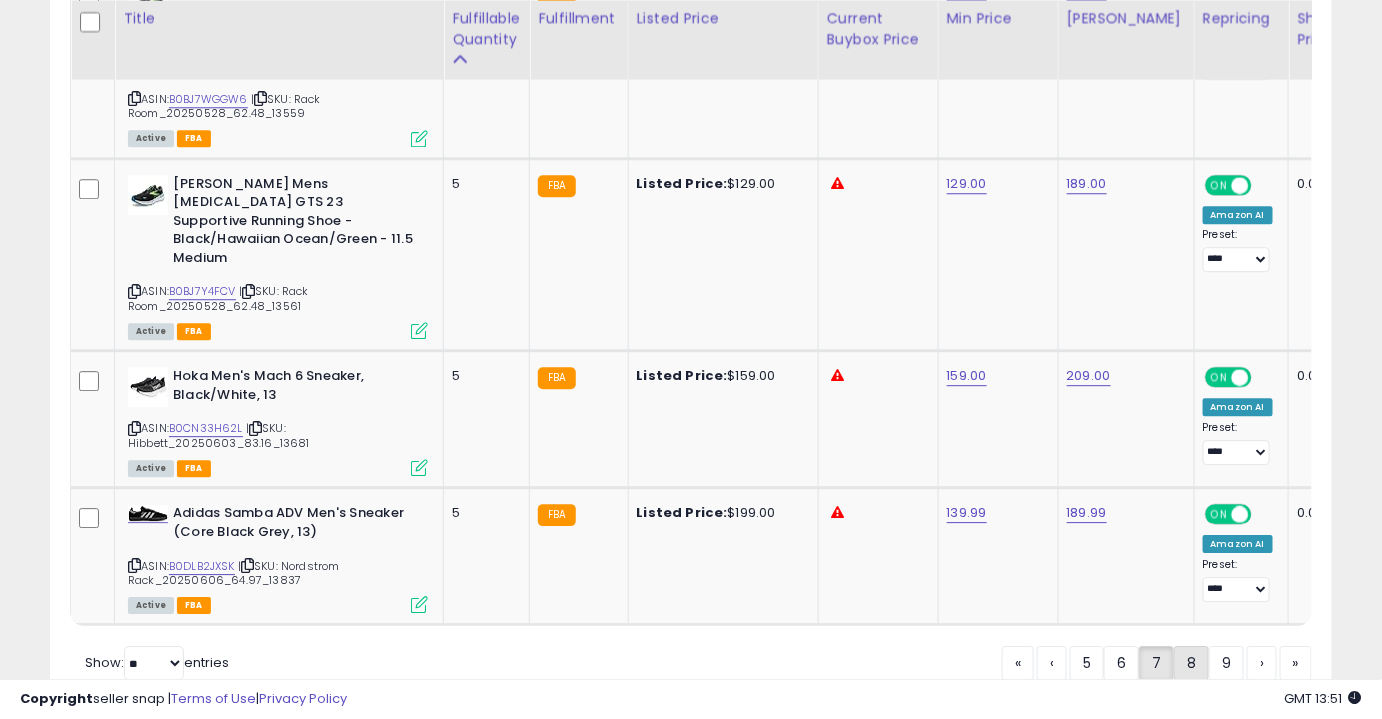 click on "8" 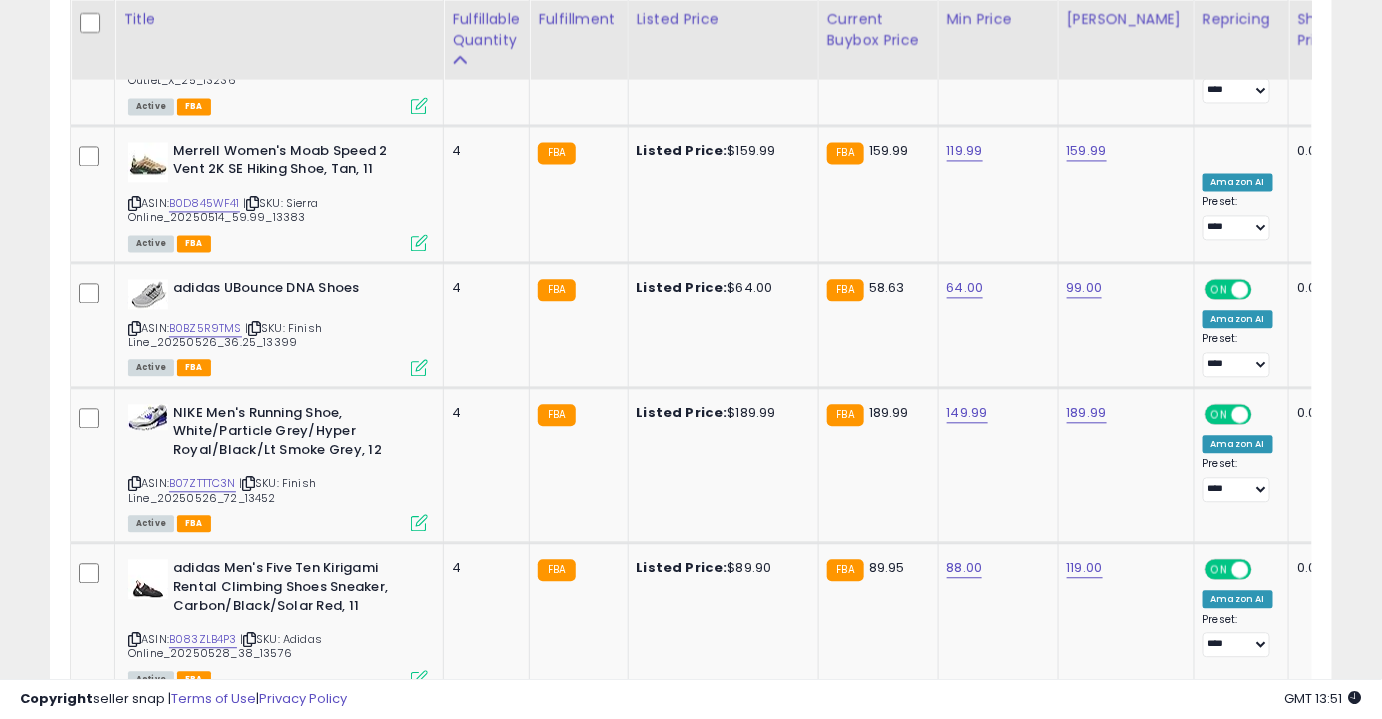 scroll, scrollTop: 3845, scrollLeft: 0, axis: vertical 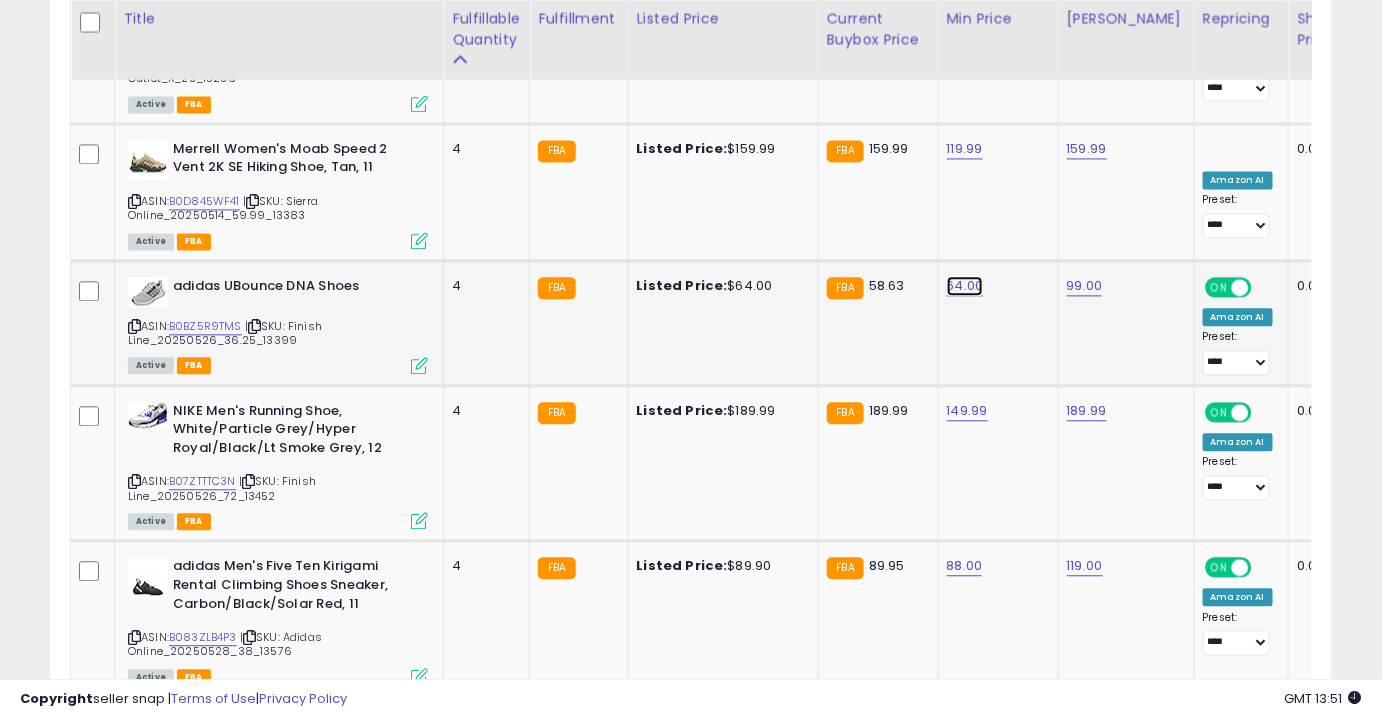 click on "64.00" at bounding box center [965, -2771] 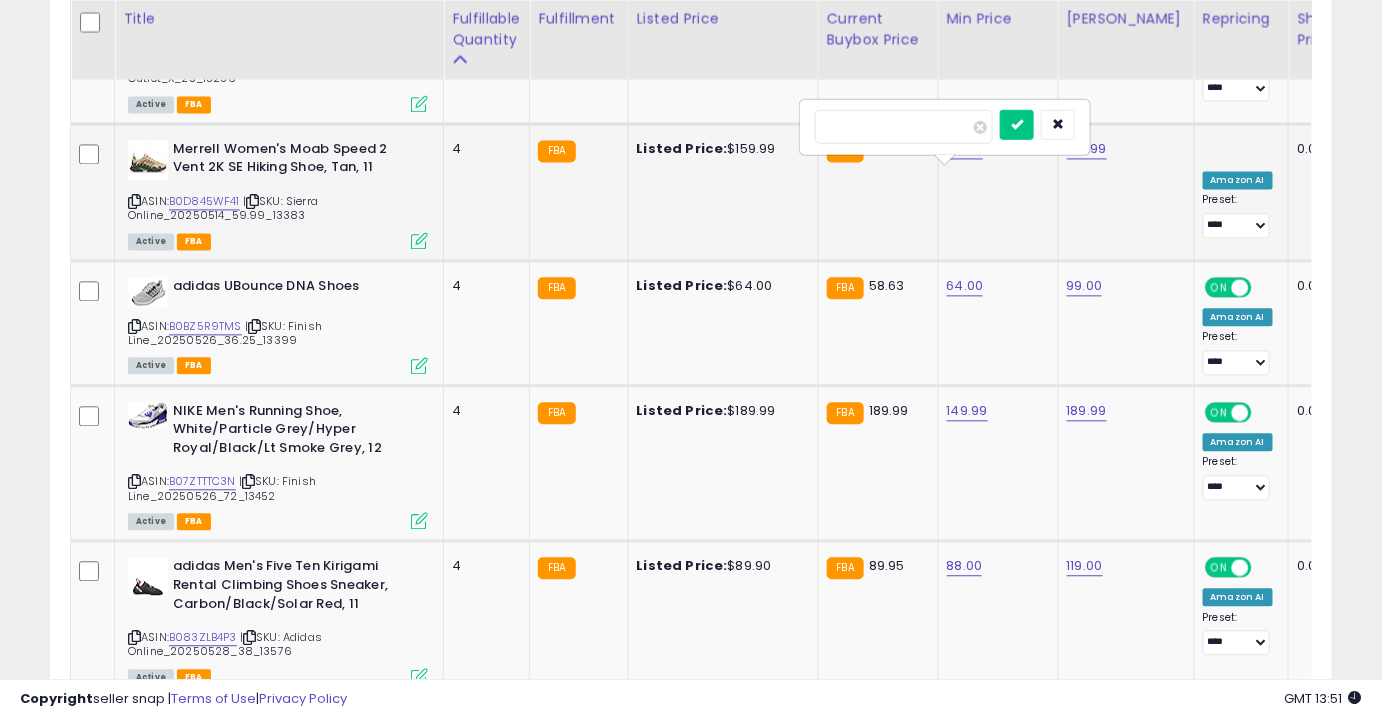 drag, startPoint x: 938, startPoint y: 135, endPoint x: 695, endPoint y: 106, distance: 244.72433 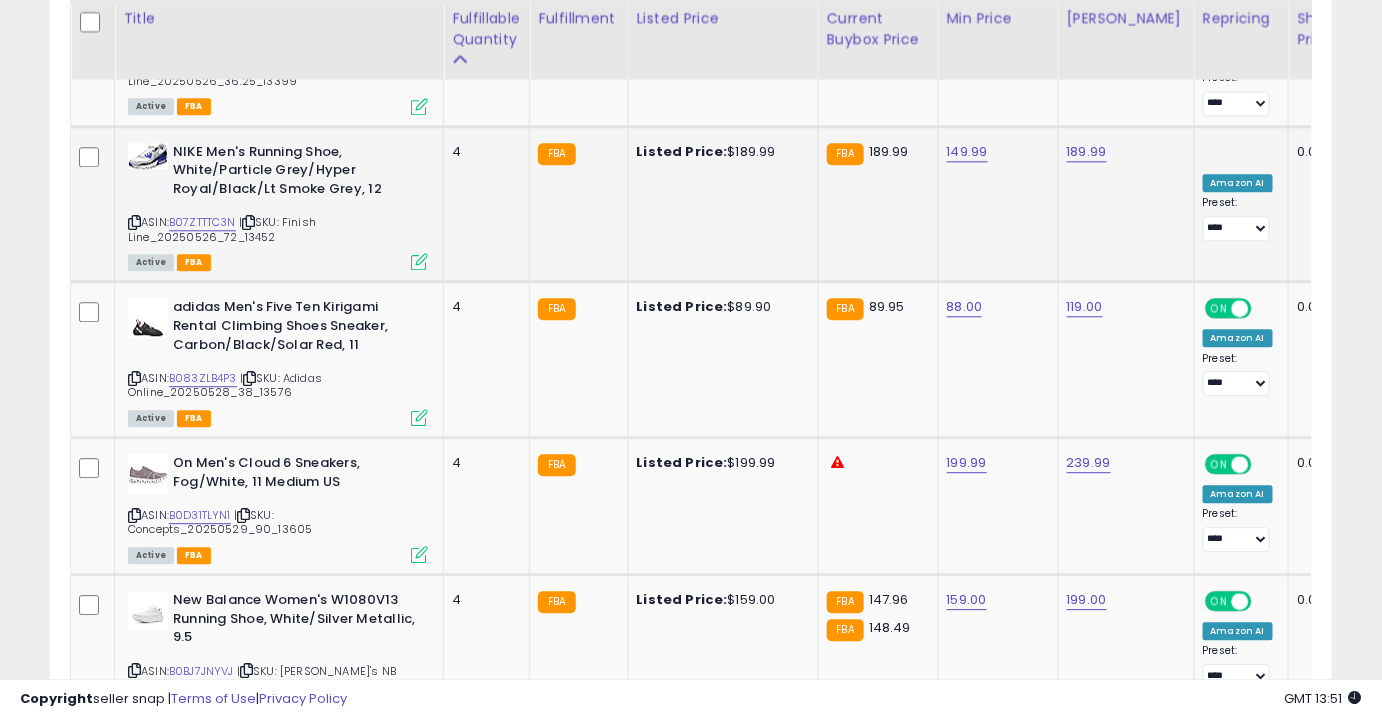 scroll, scrollTop: 4104, scrollLeft: 0, axis: vertical 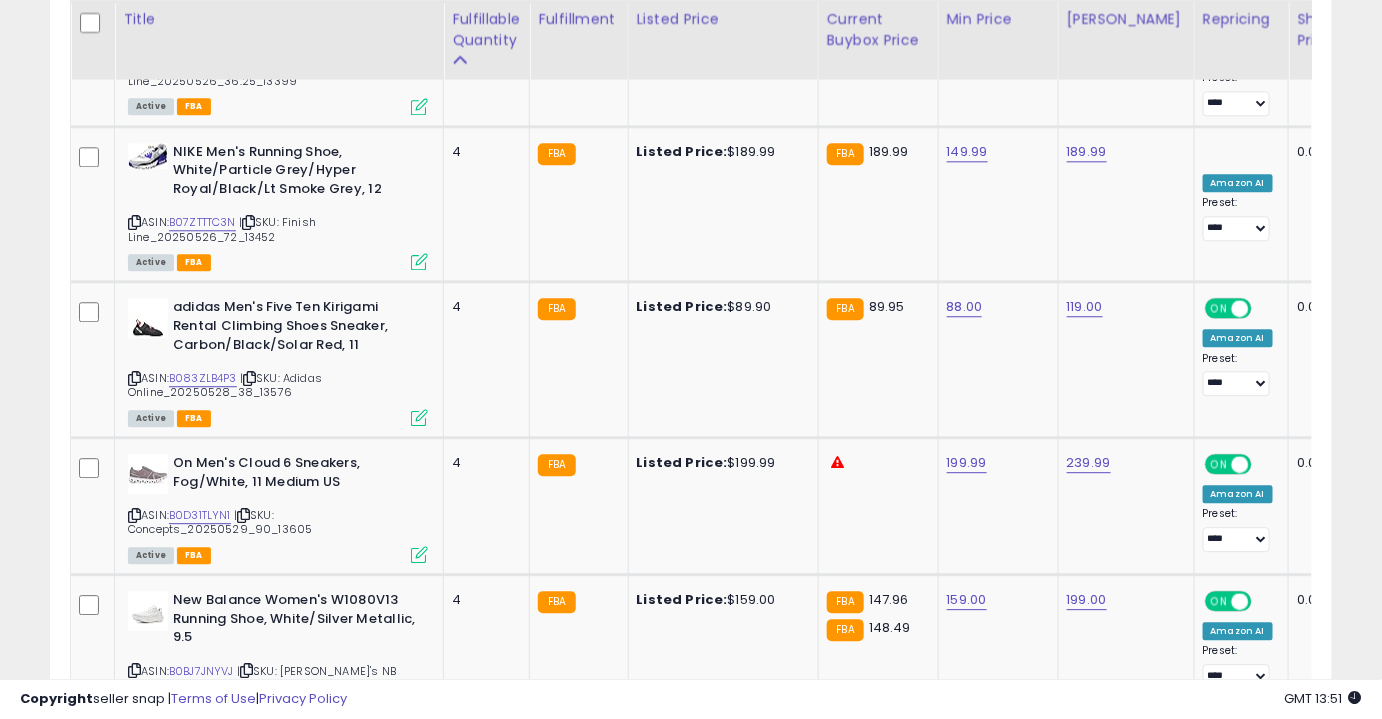 click on "9" 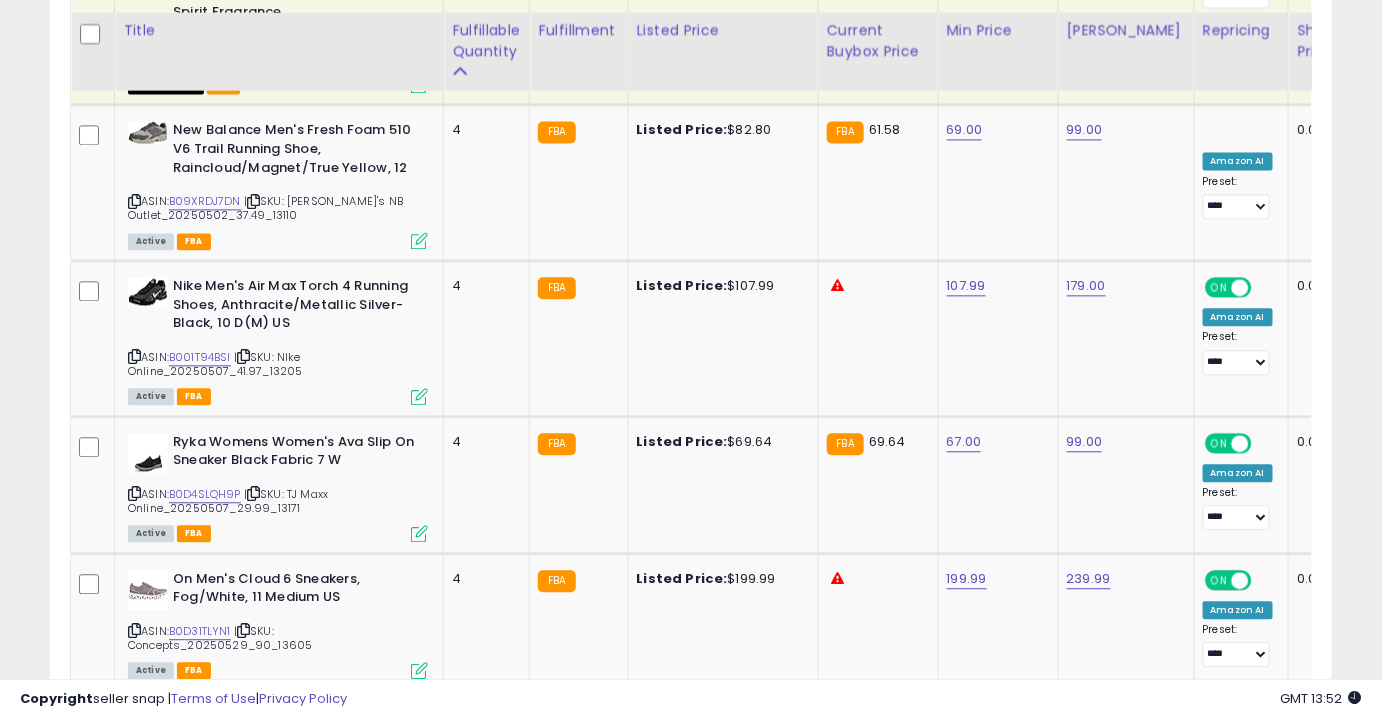 scroll, scrollTop: 3904, scrollLeft: 0, axis: vertical 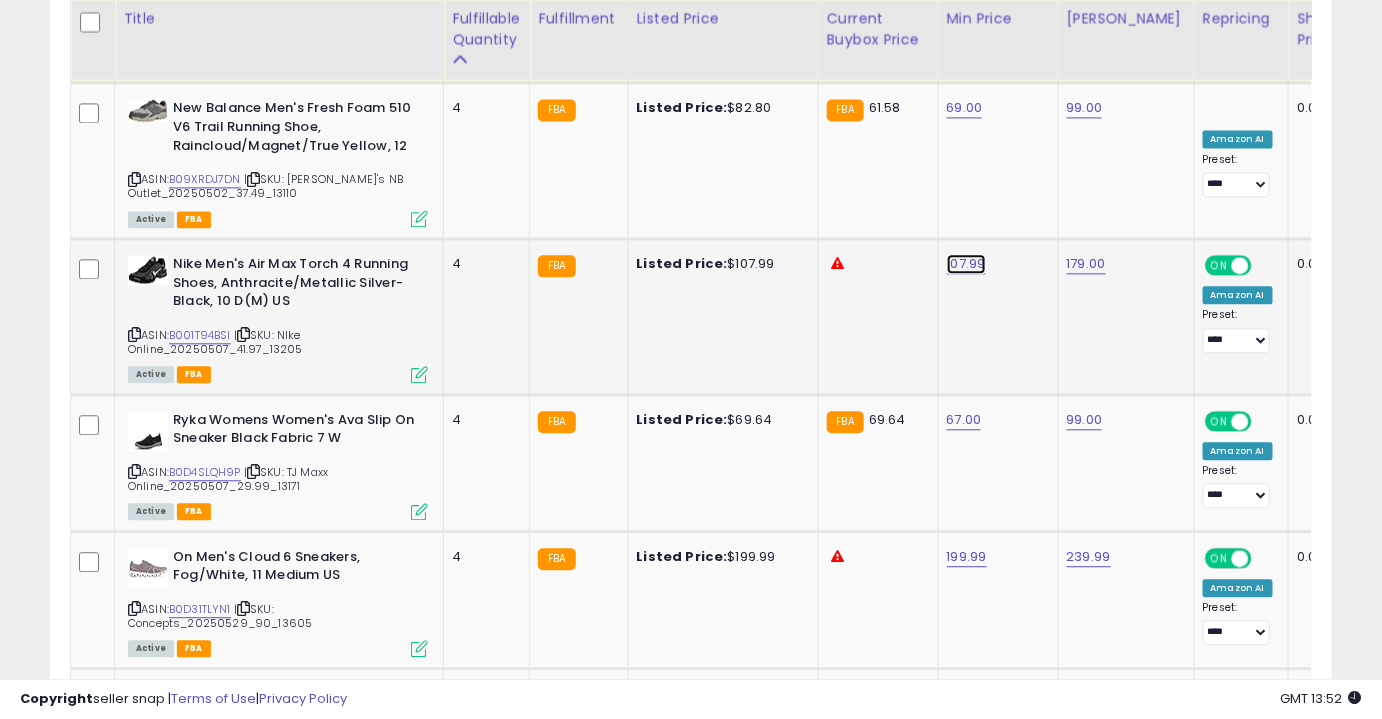 click on "107.99" at bounding box center [967, -2830] 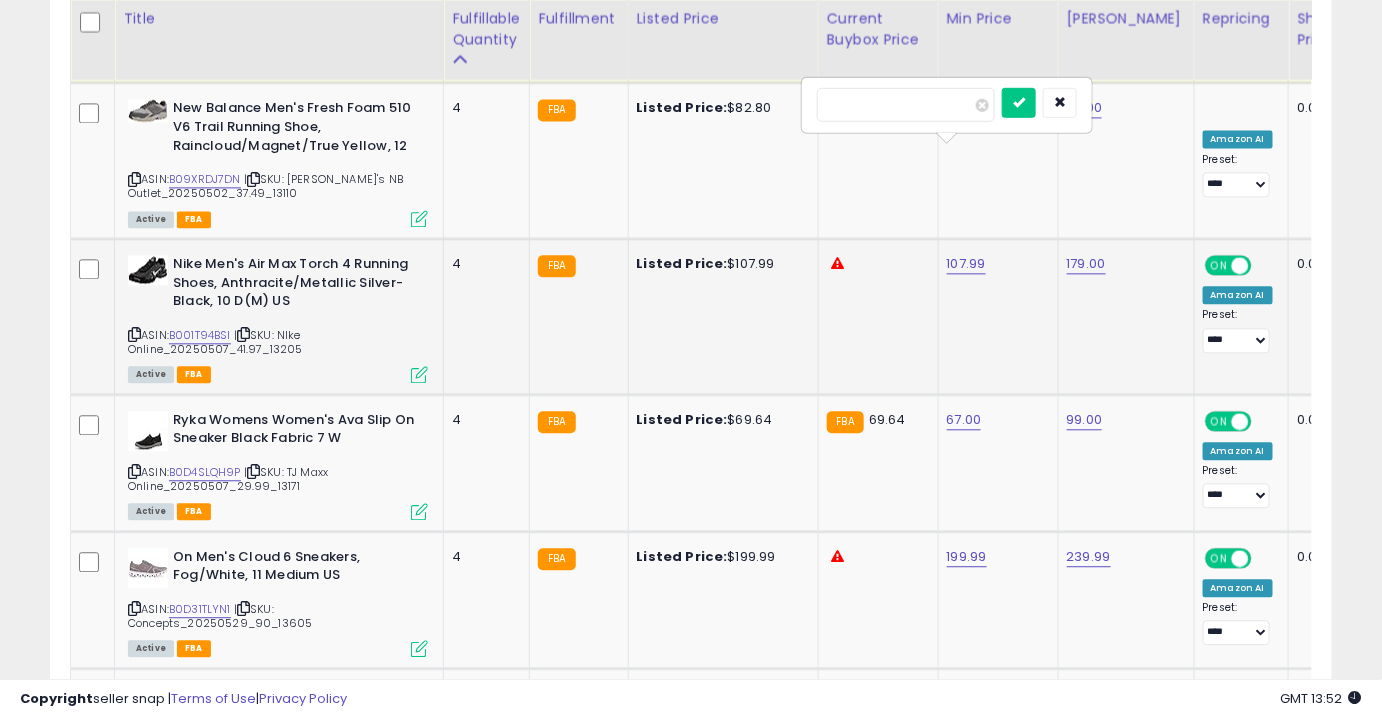 click on "******" at bounding box center [906, 104] 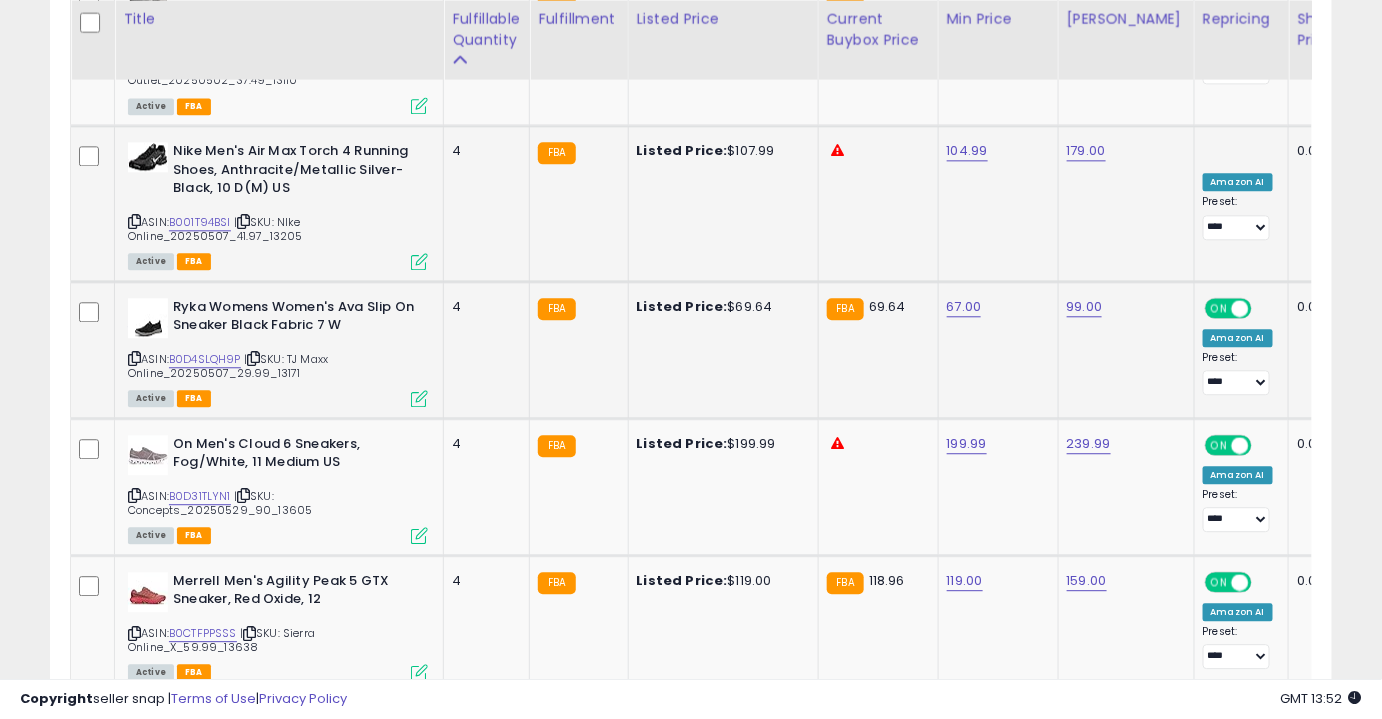 scroll, scrollTop: 4188, scrollLeft: 0, axis: vertical 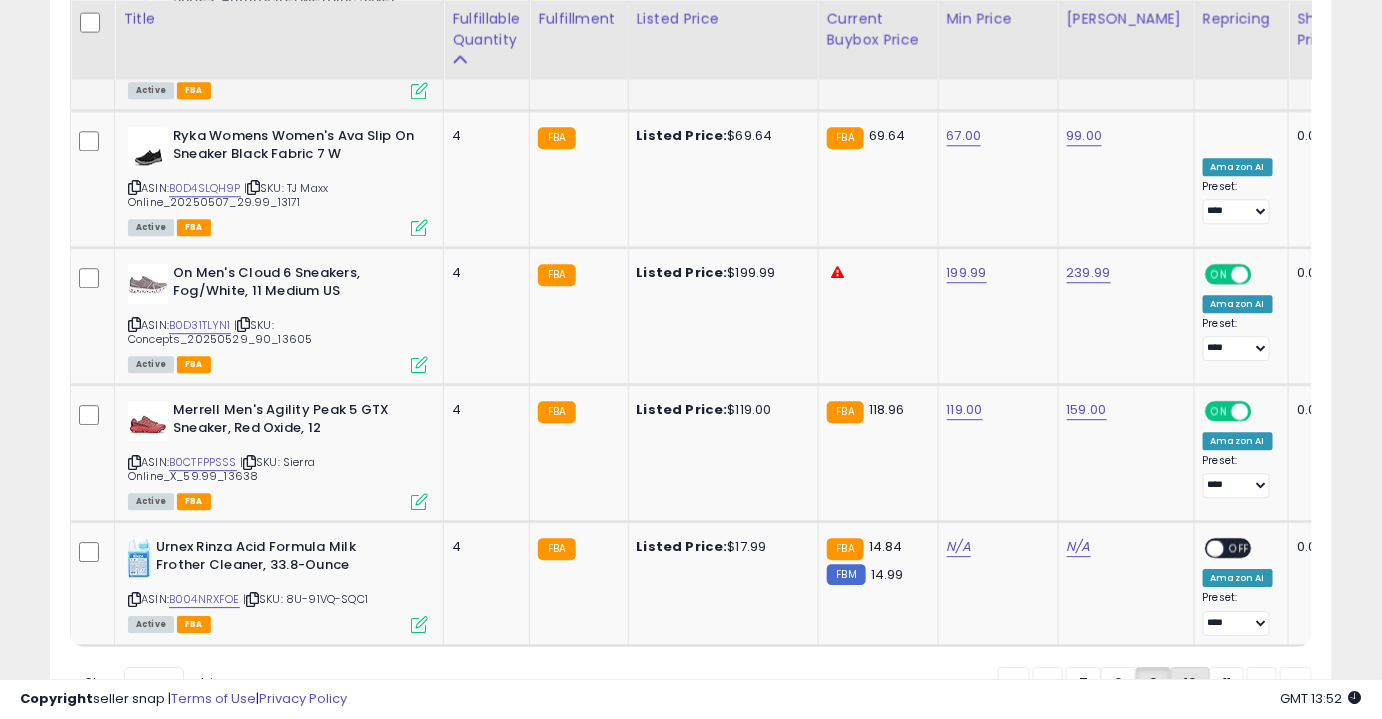 click on "10" 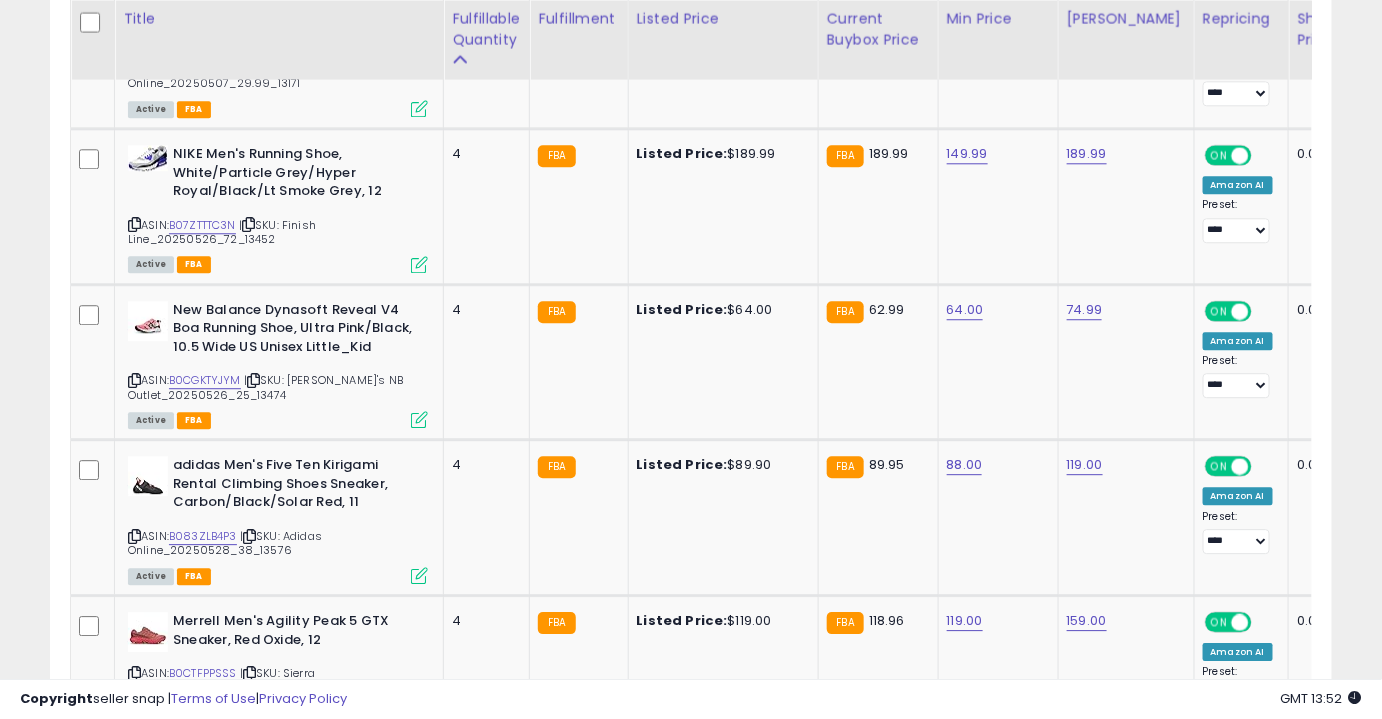 scroll, scrollTop: 4158, scrollLeft: 0, axis: vertical 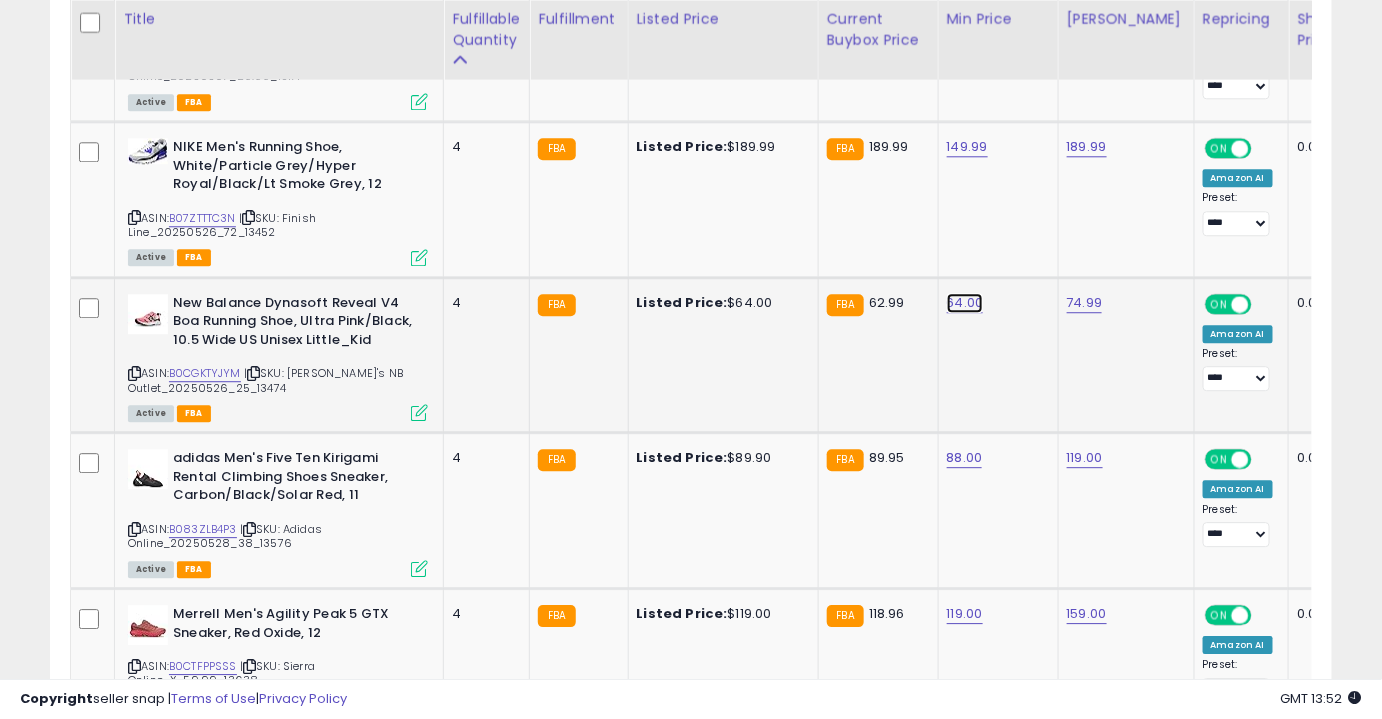 click on "64.00" at bounding box center (963, -3084) 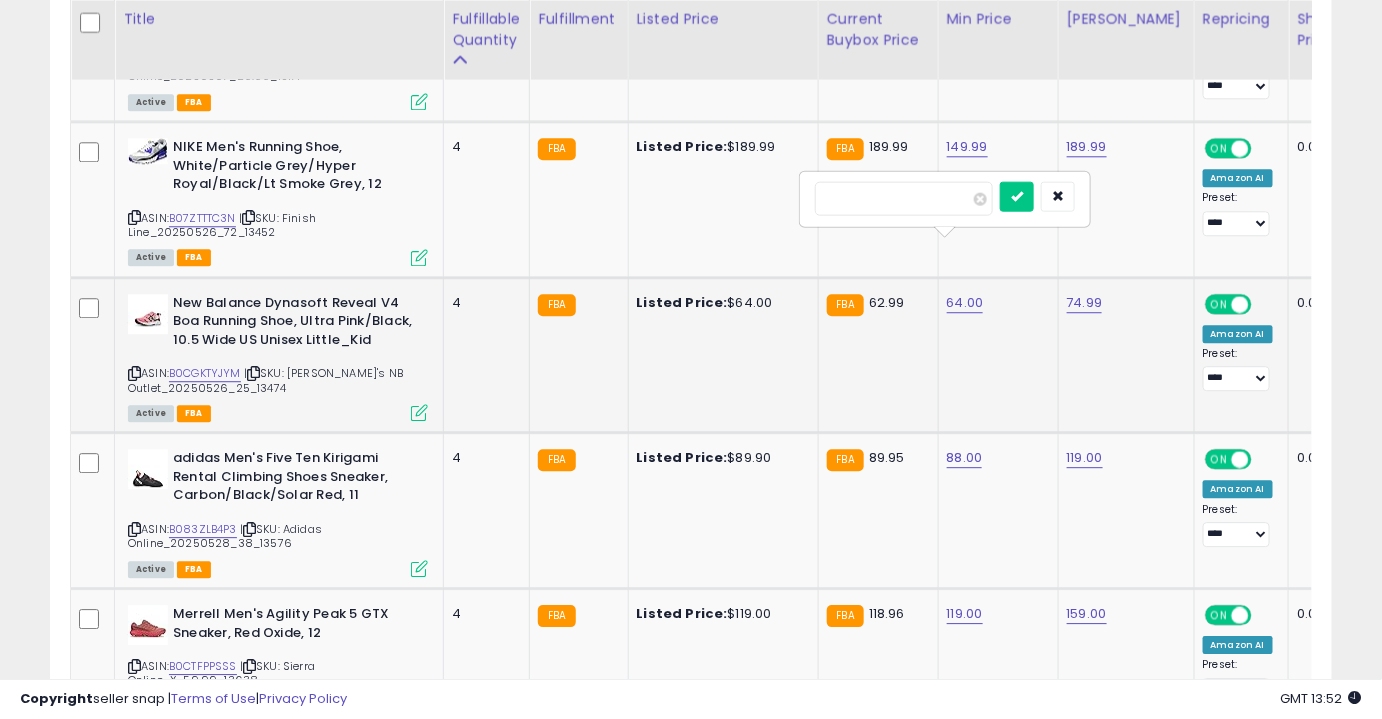 type on "**" 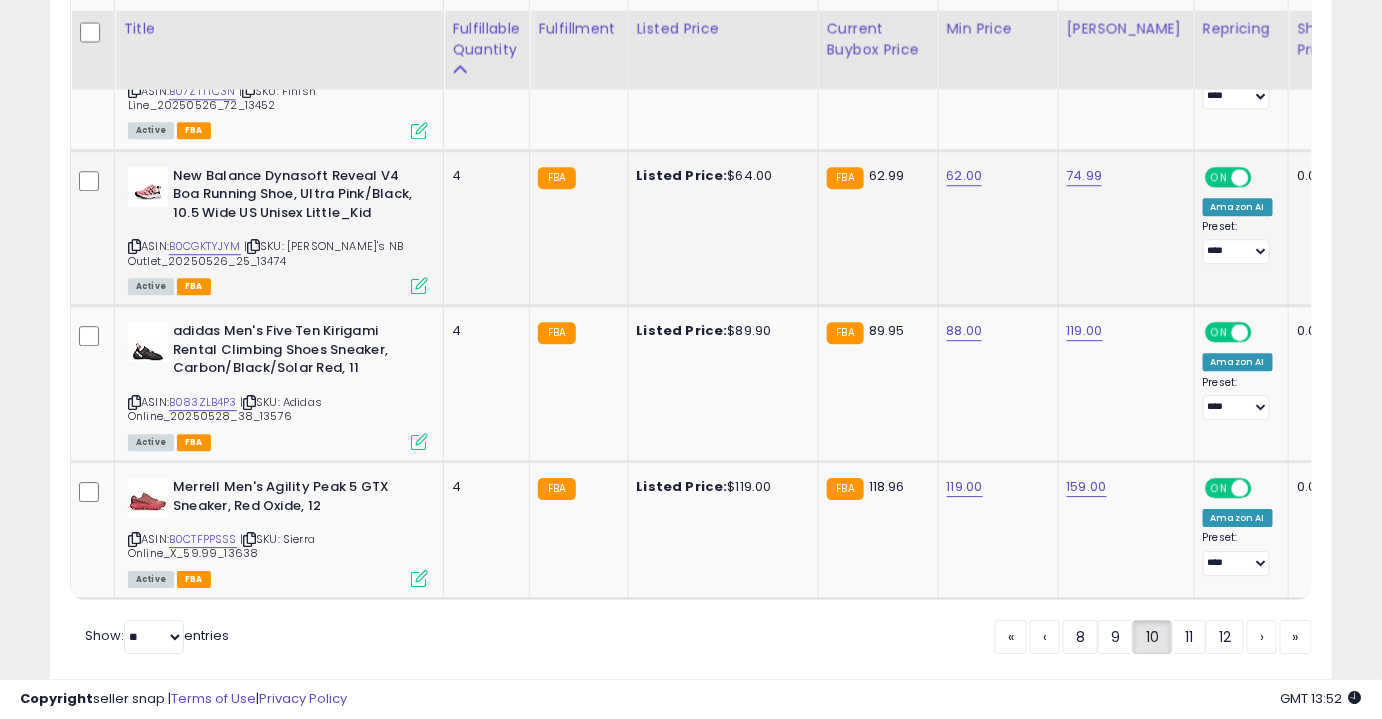 scroll, scrollTop: 4295, scrollLeft: 0, axis: vertical 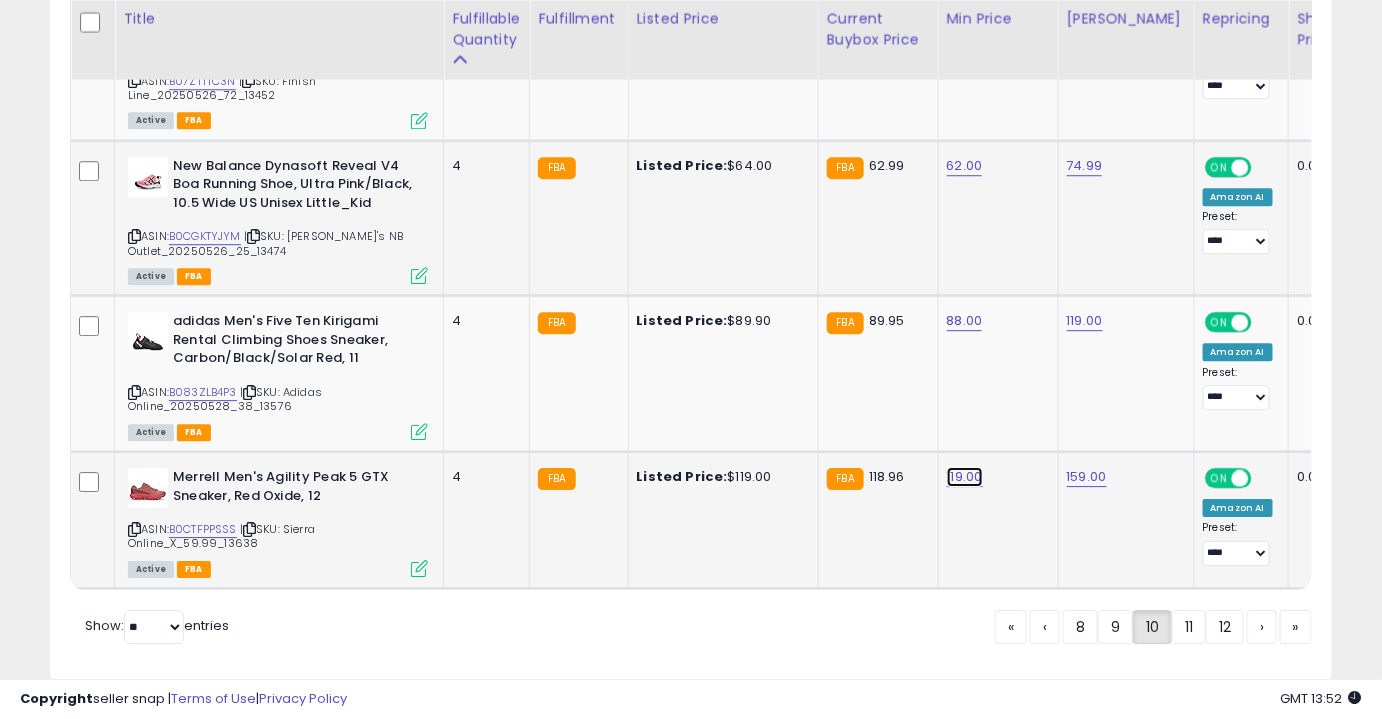 click on "119.00" at bounding box center [963, -3221] 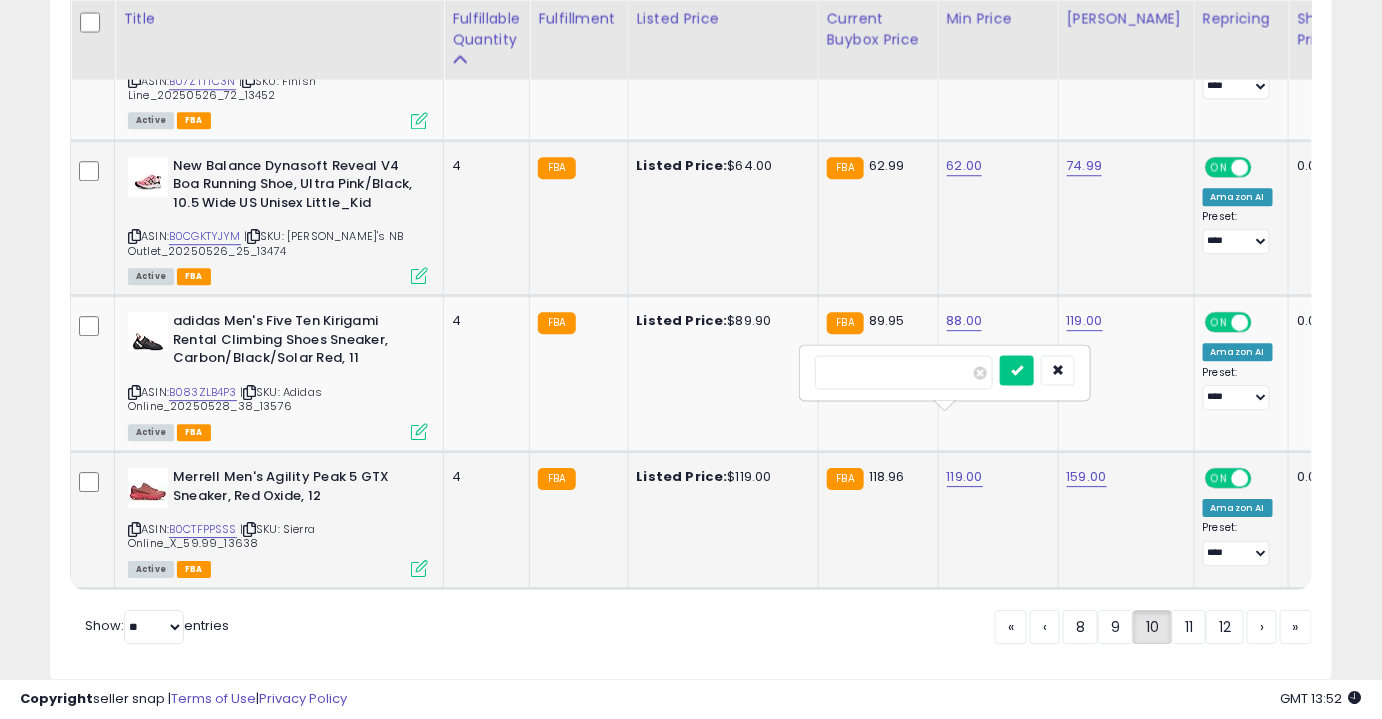 type on "***" 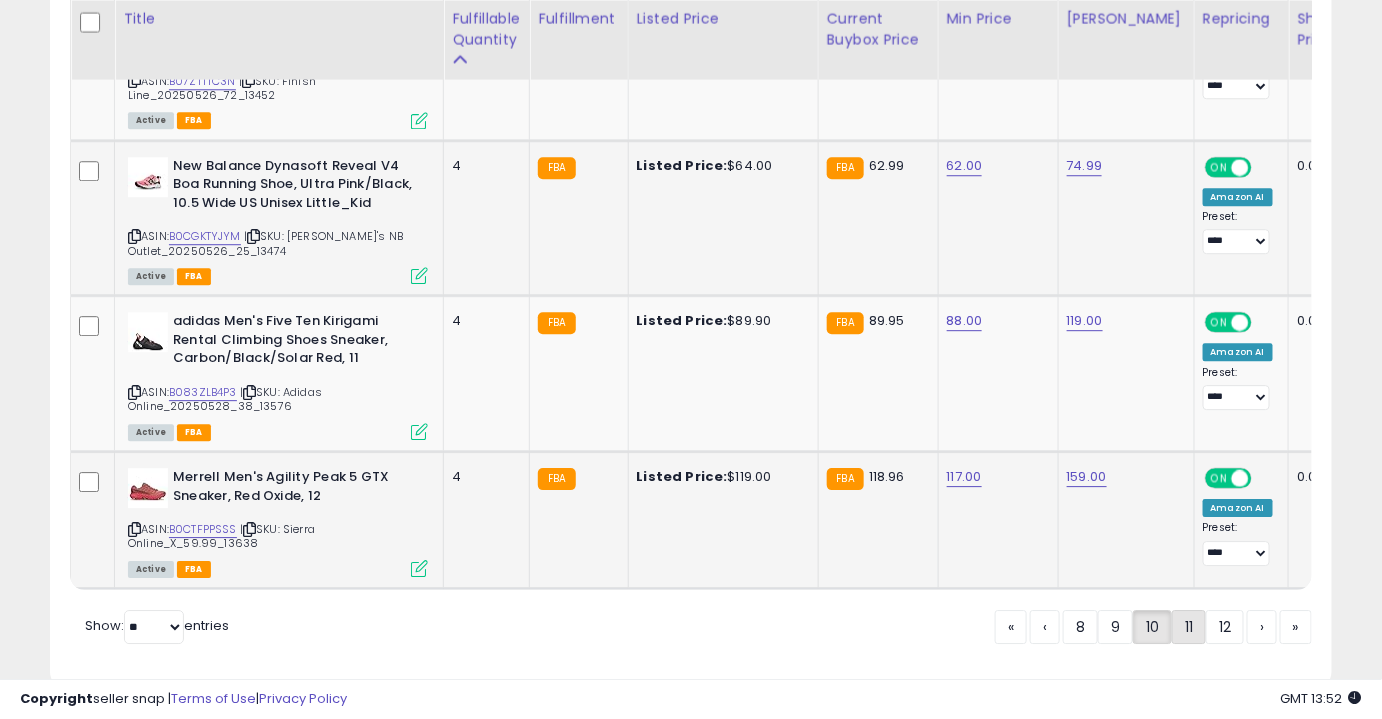 click on "11" 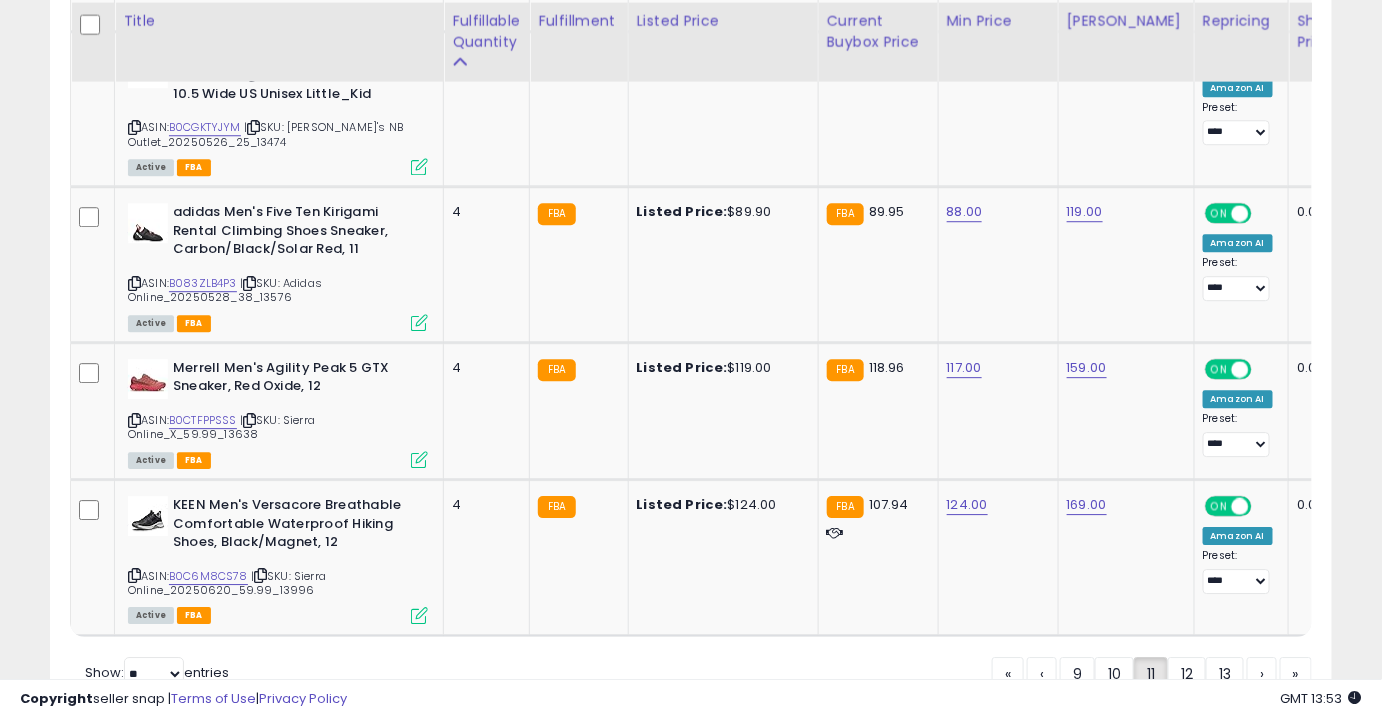 scroll, scrollTop: 4304, scrollLeft: 0, axis: vertical 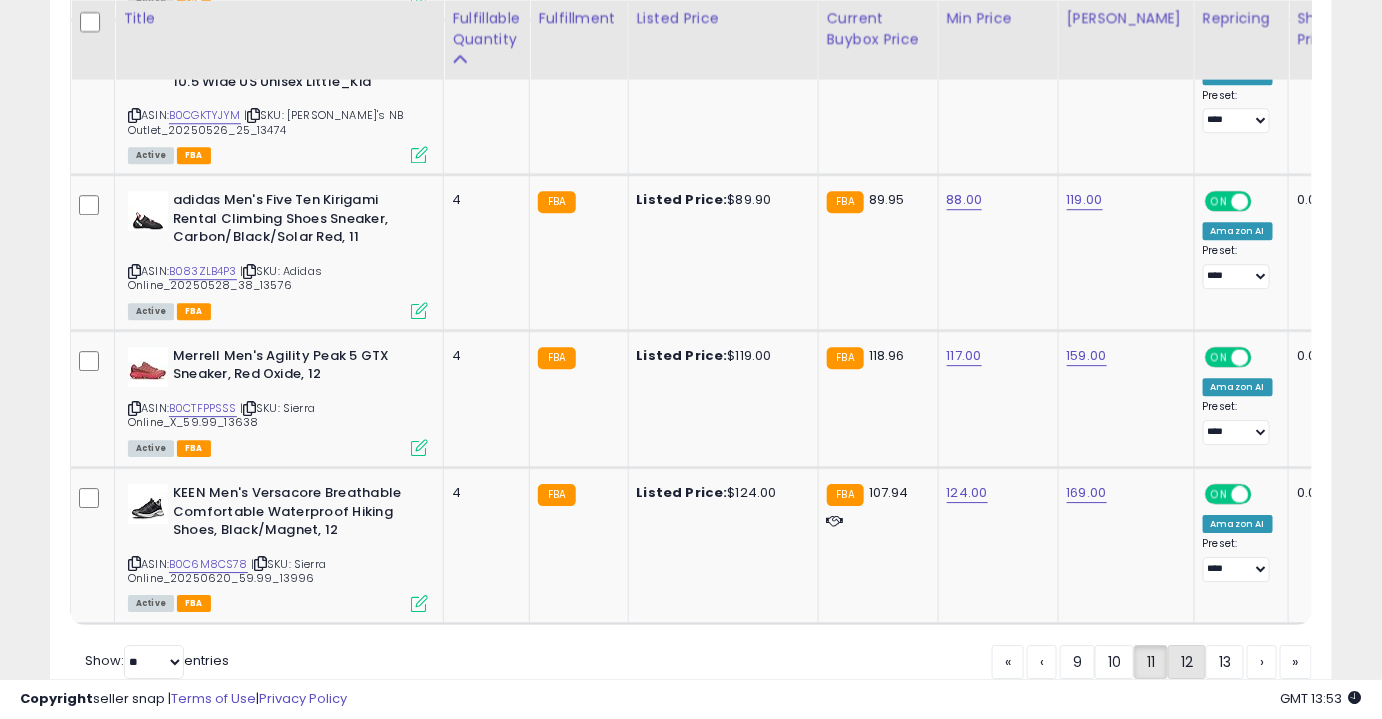 click on "12" 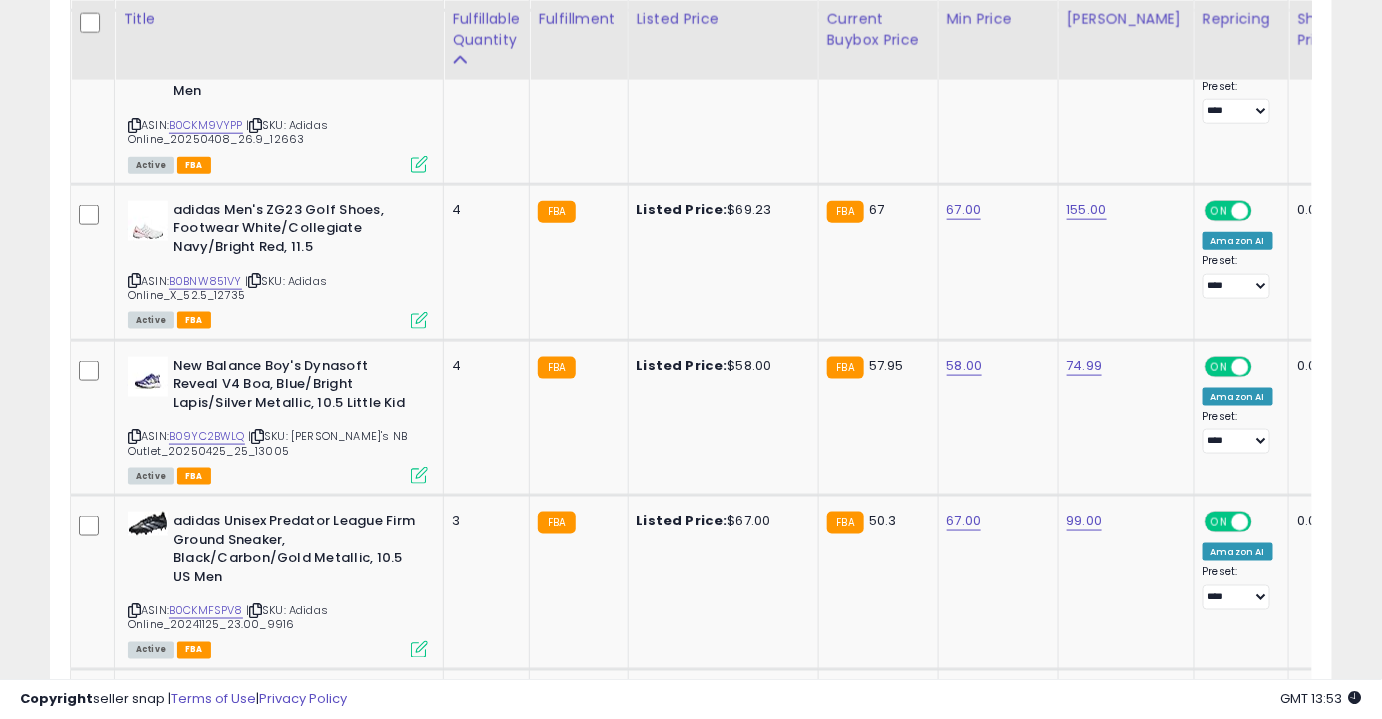 scroll, scrollTop: 3181, scrollLeft: 0, axis: vertical 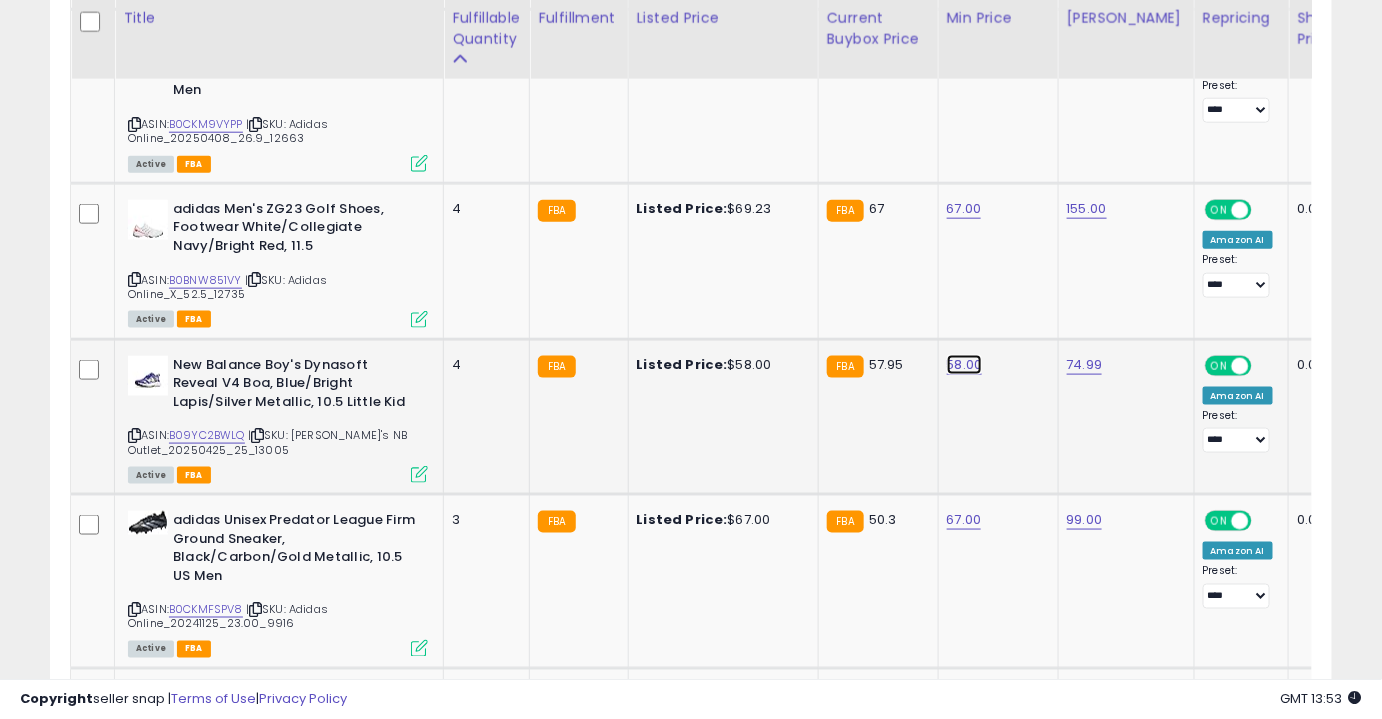 click on "58.00" at bounding box center (965, -2107) 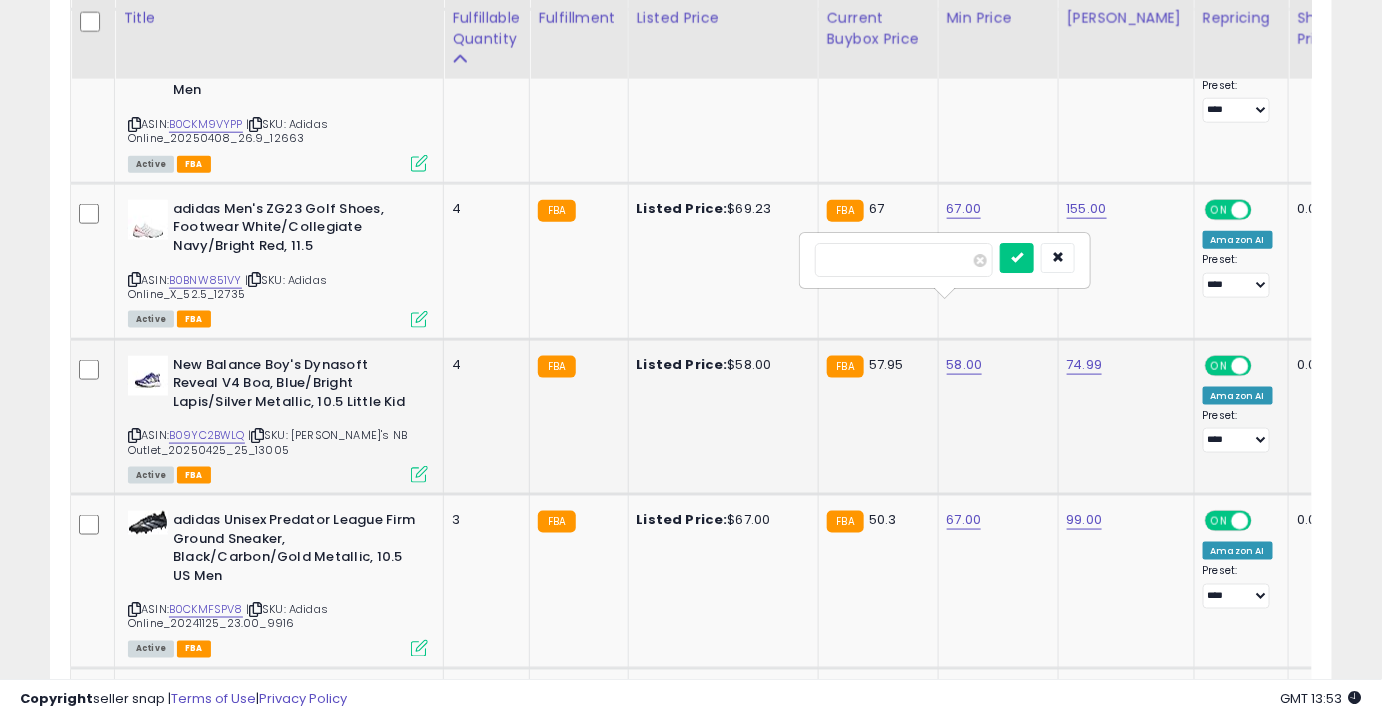 type on "**" 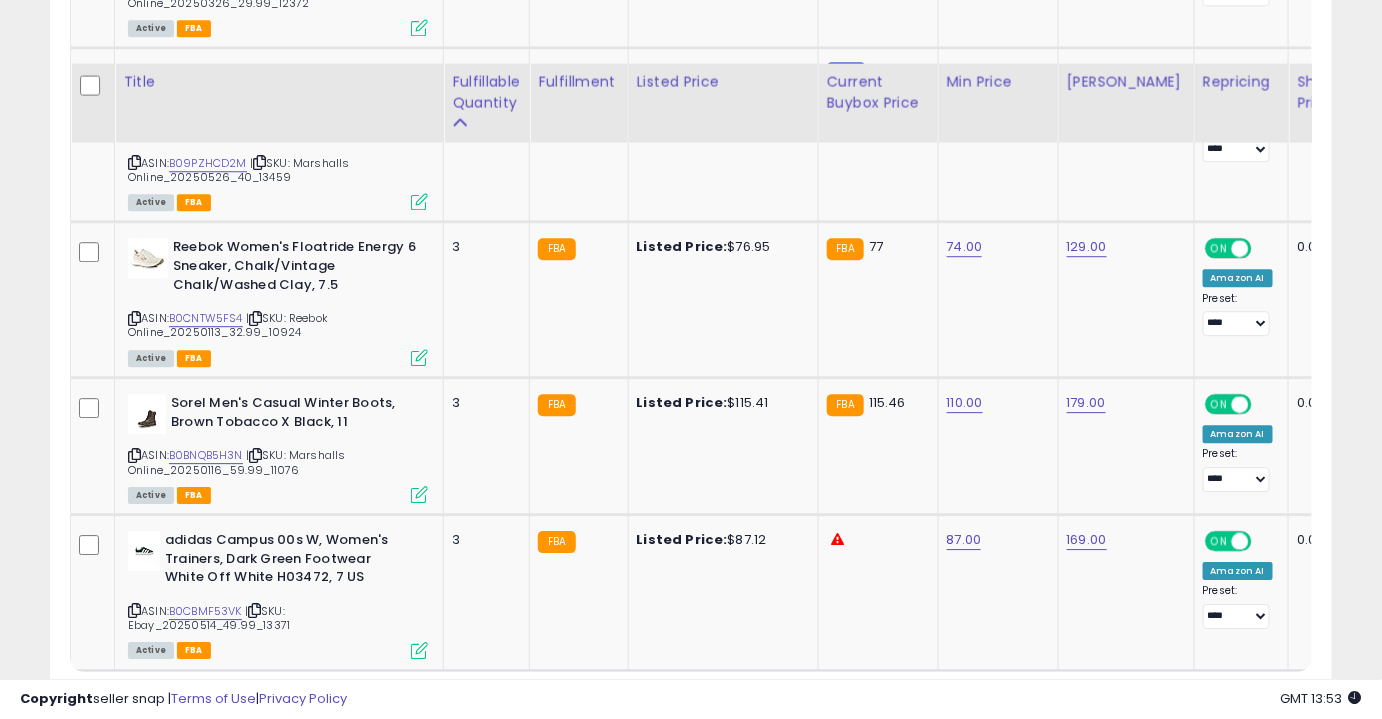 scroll, scrollTop: 4332, scrollLeft: 0, axis: vertical 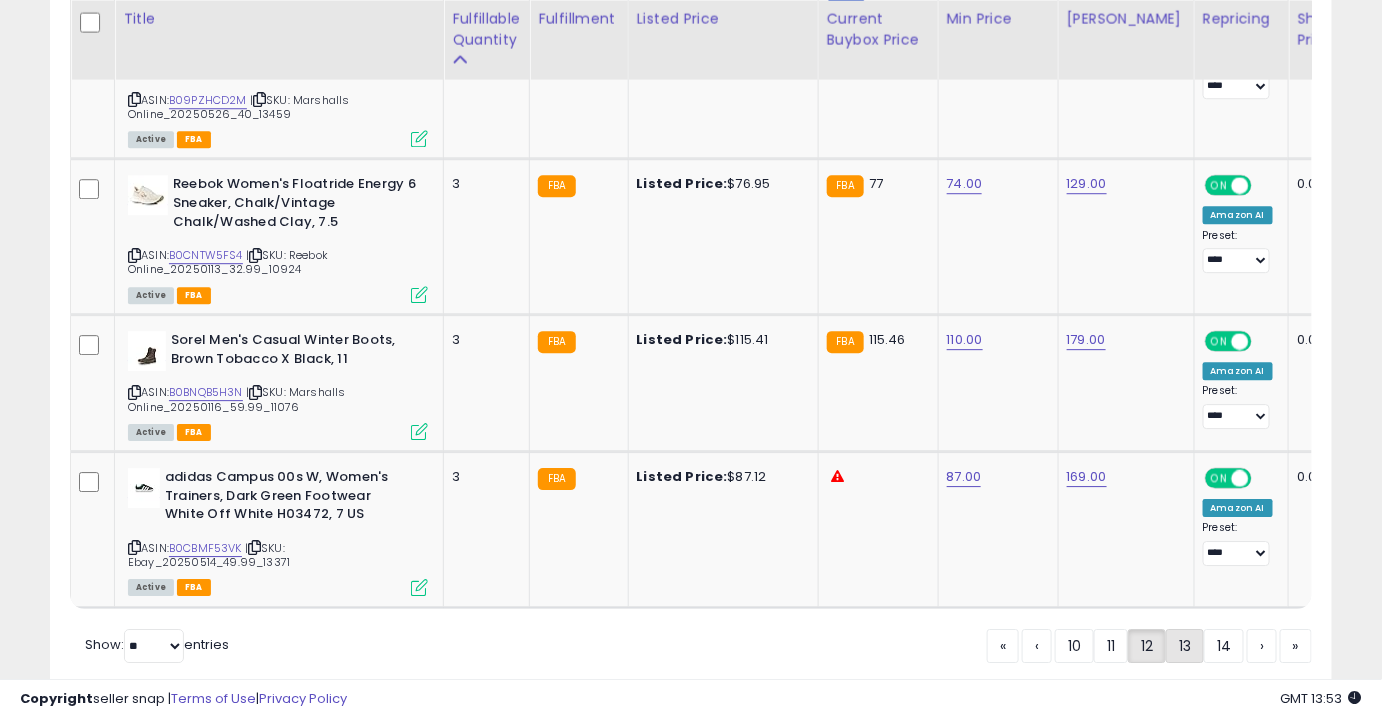 click on "13" 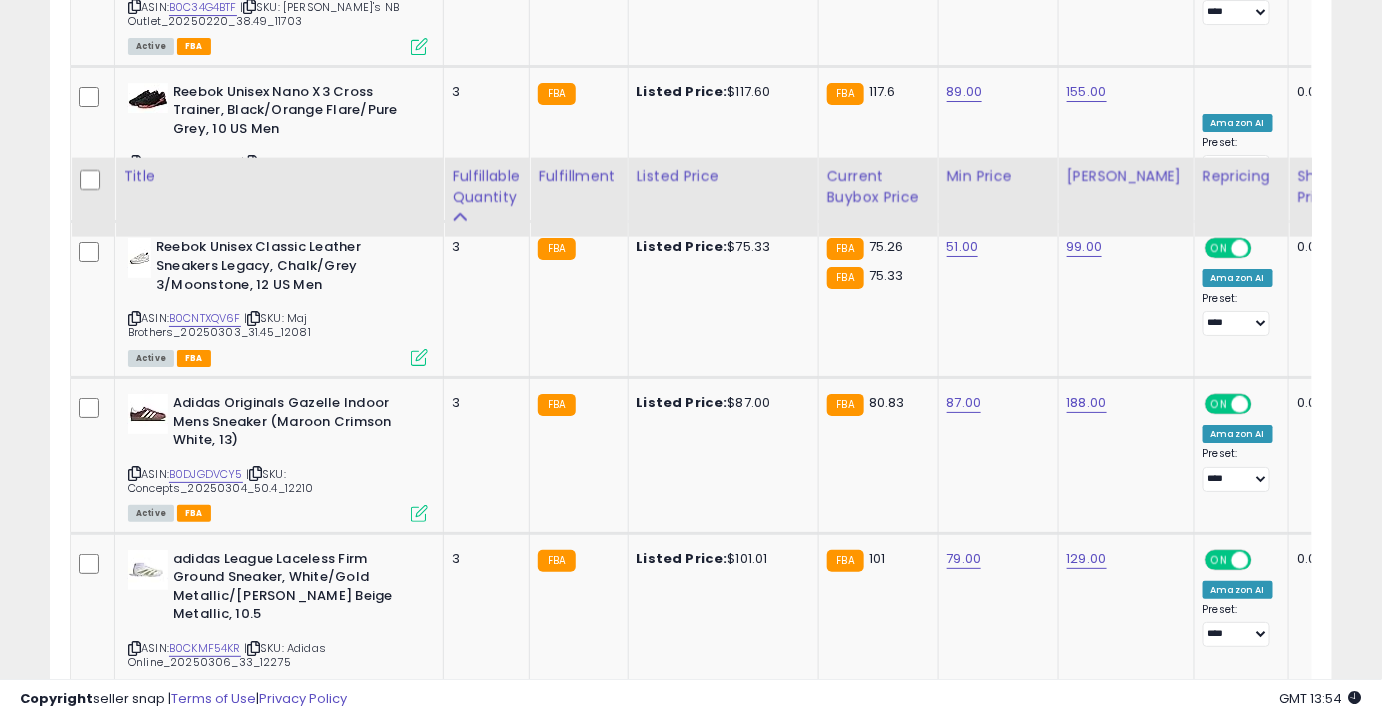 scroll, scrollTop: 2568, scrollLeft: 0, axis: vertical 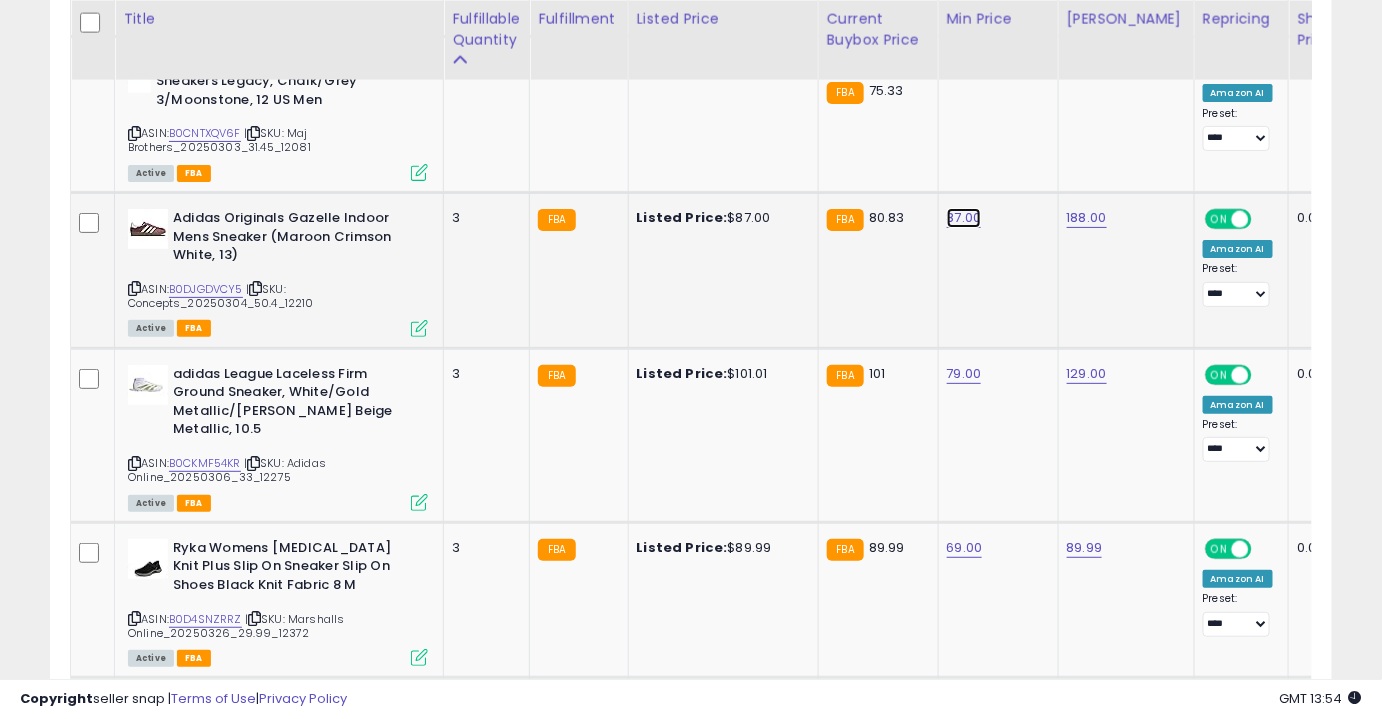 click on "87.00" at bounding box center (967, -1494) 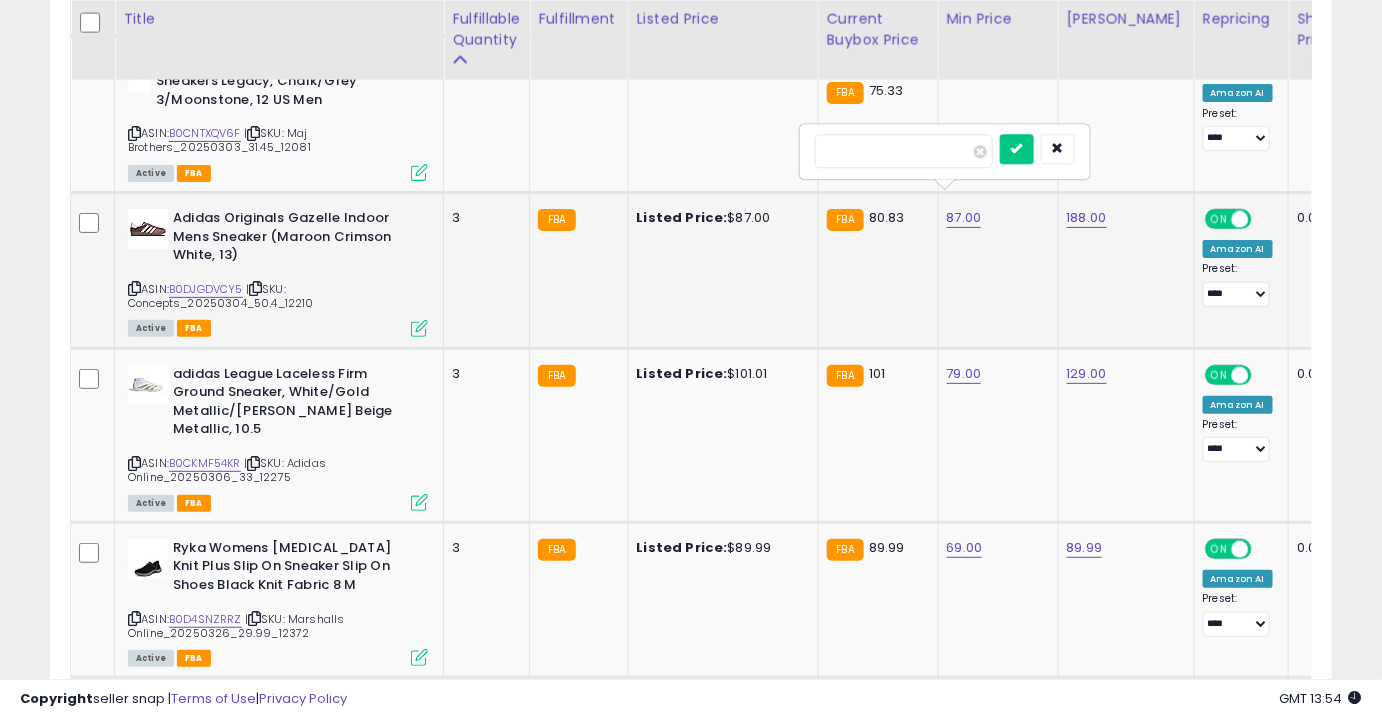 type on "**" 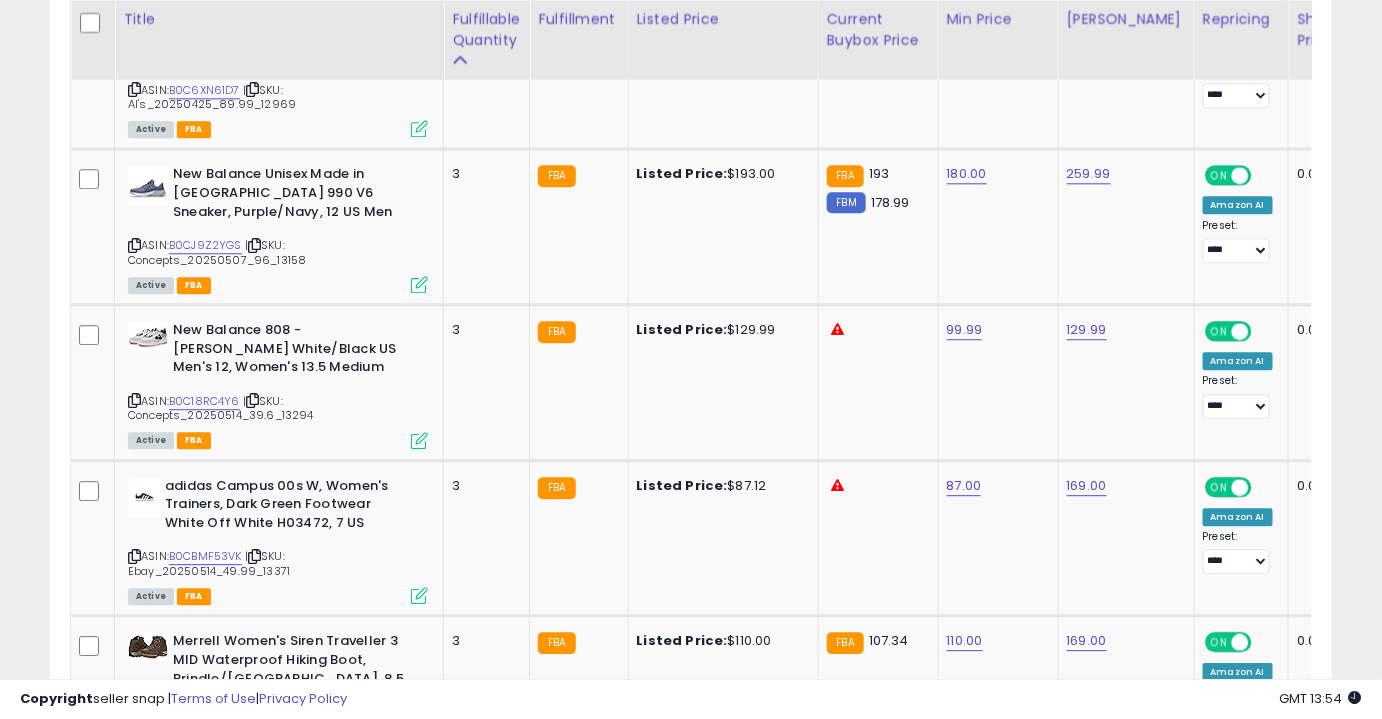 scroll, scrollTop: 4258, scrollLeft: 0, axis: vertical 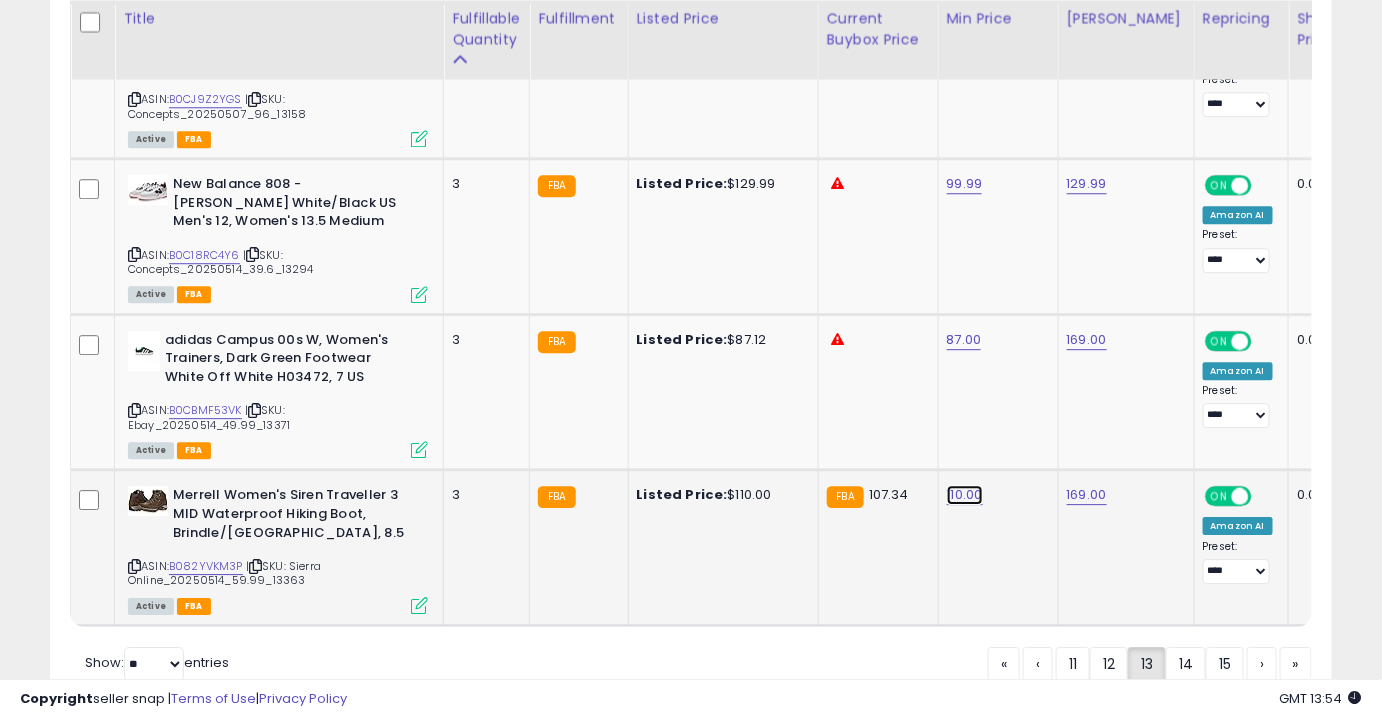 click on "110.00" at bounding box center [967, -3184] 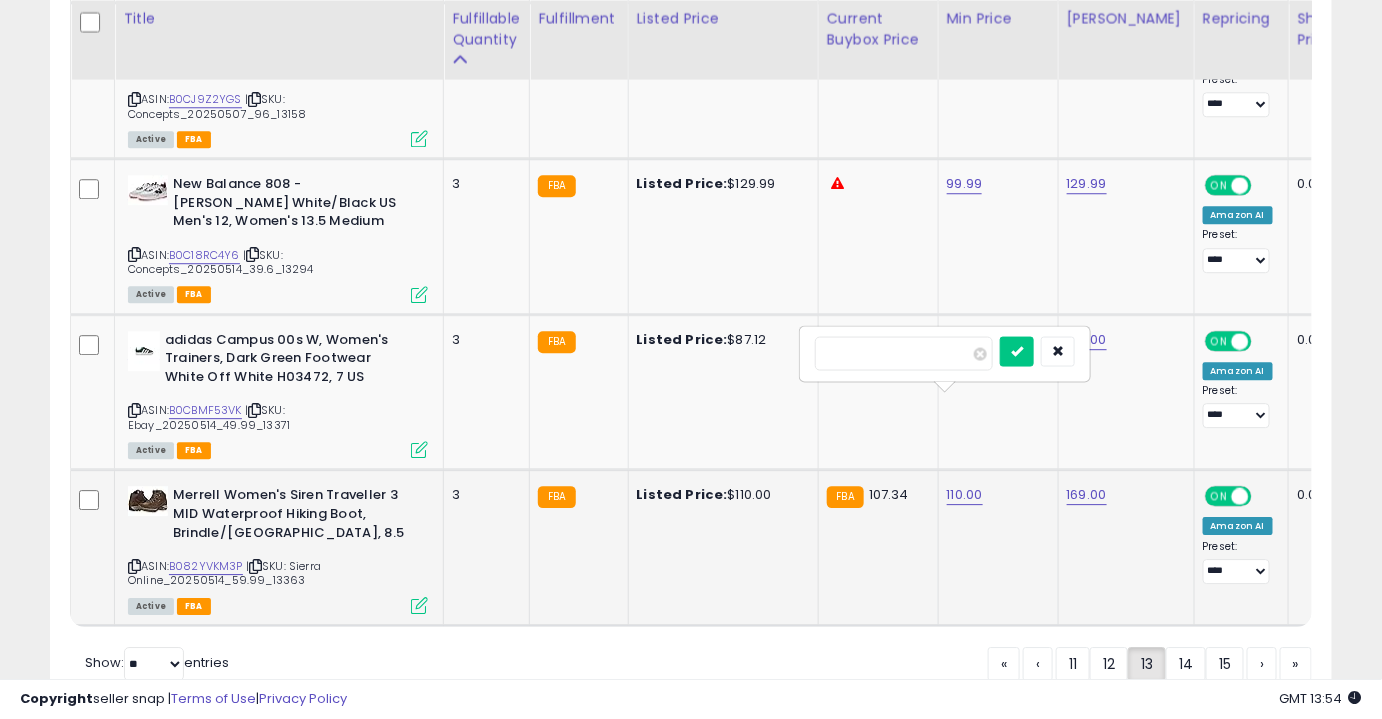 type on "***" 